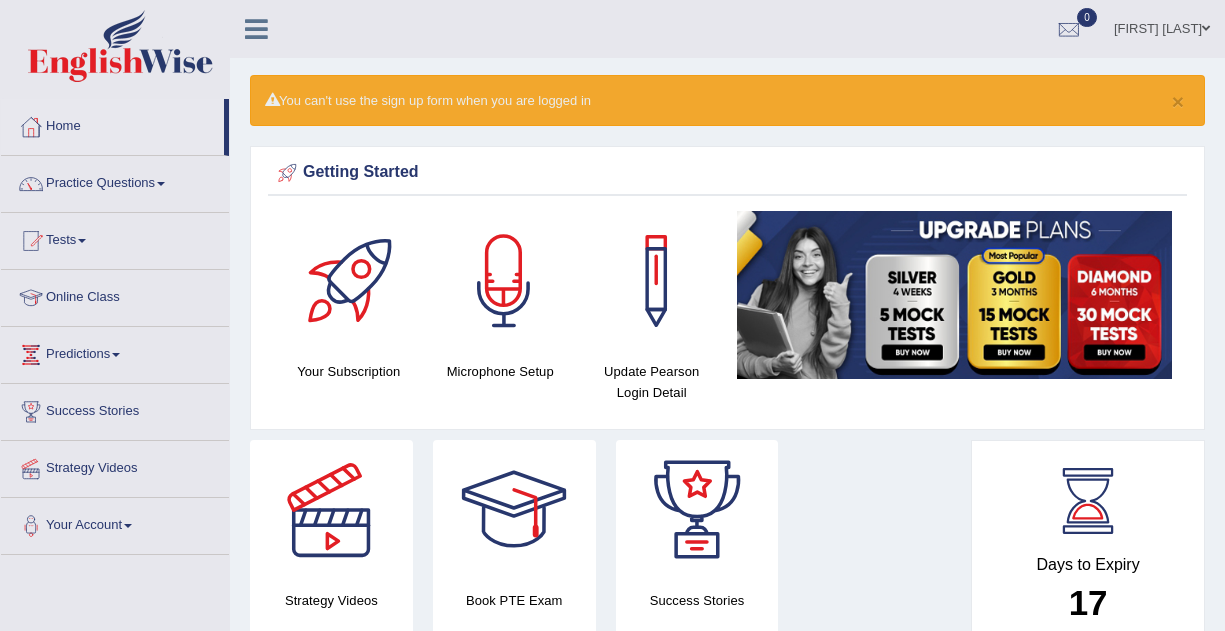scroll, scrollTop: 0, scrollLeft: 0, axis: both 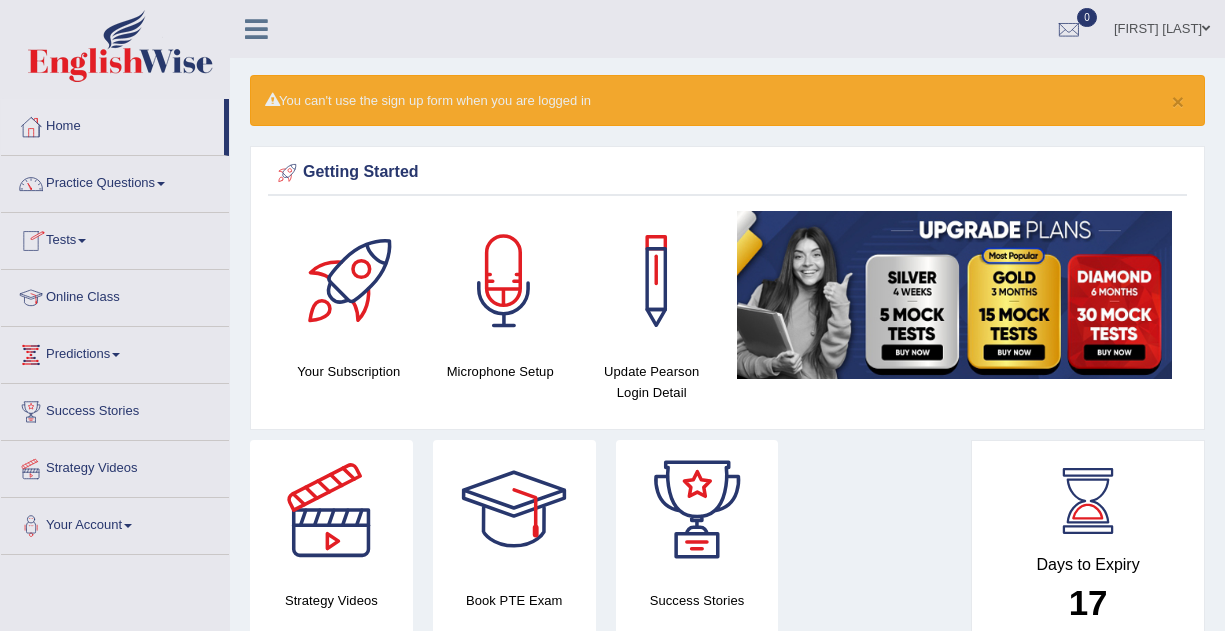 click on "Practice Questions" at bounding box center [115, 181] 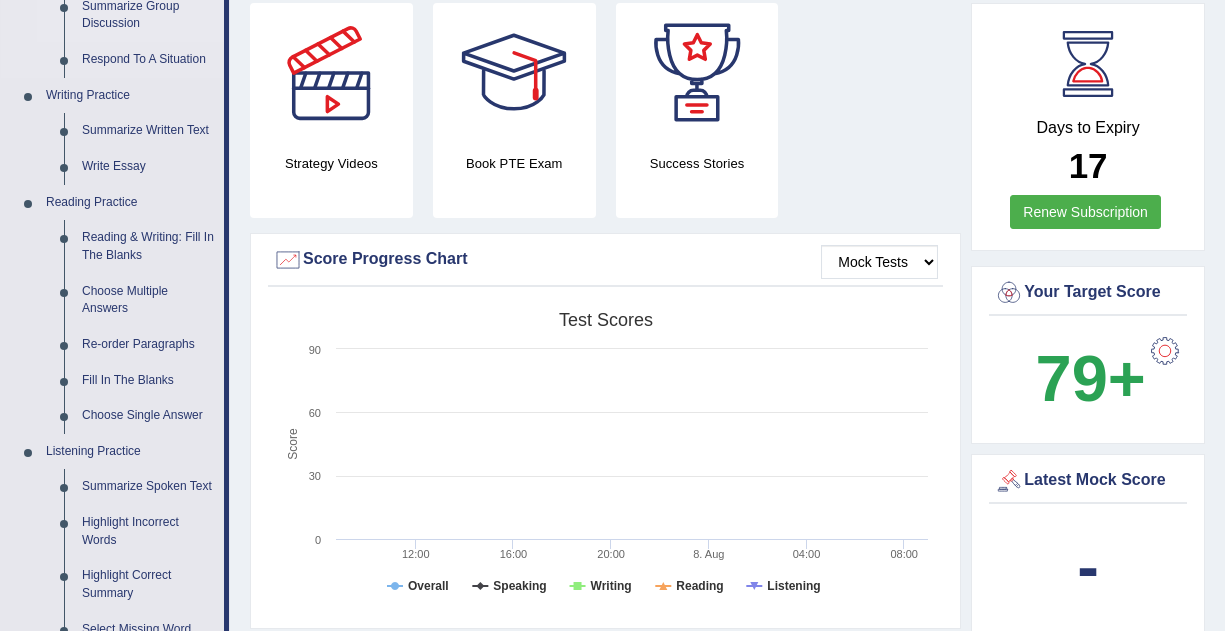 scroll, scrollTop: 335, scrollLeft: 0, axis: vertical 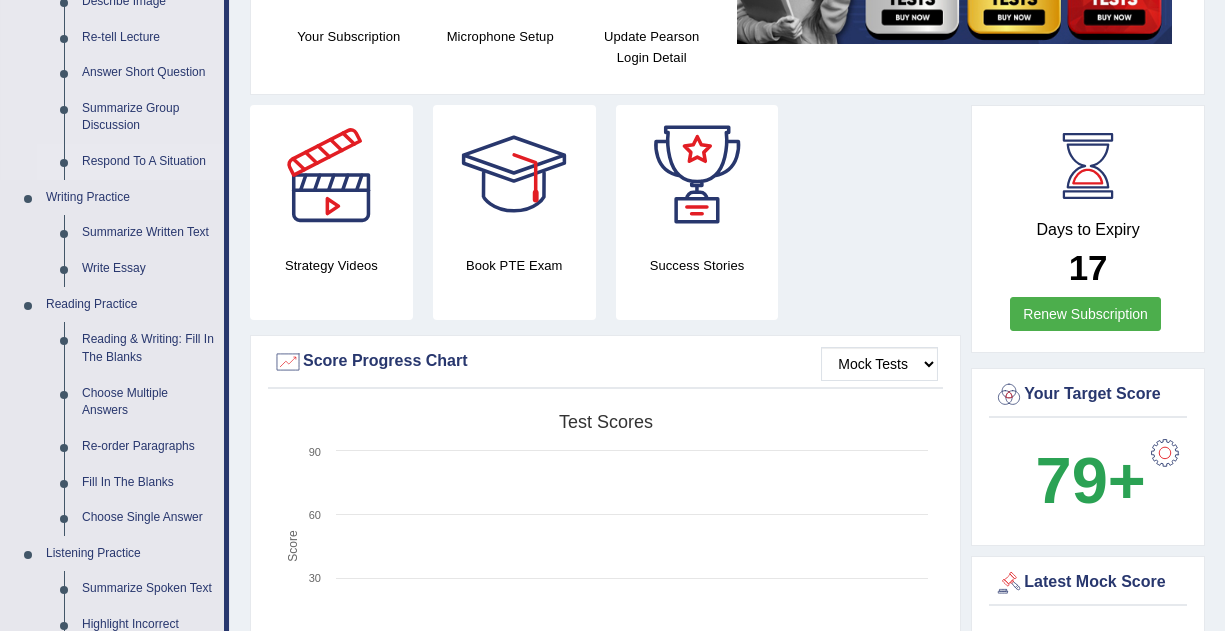 click on "Respond To A Situation" at bounding box center (148, 162) 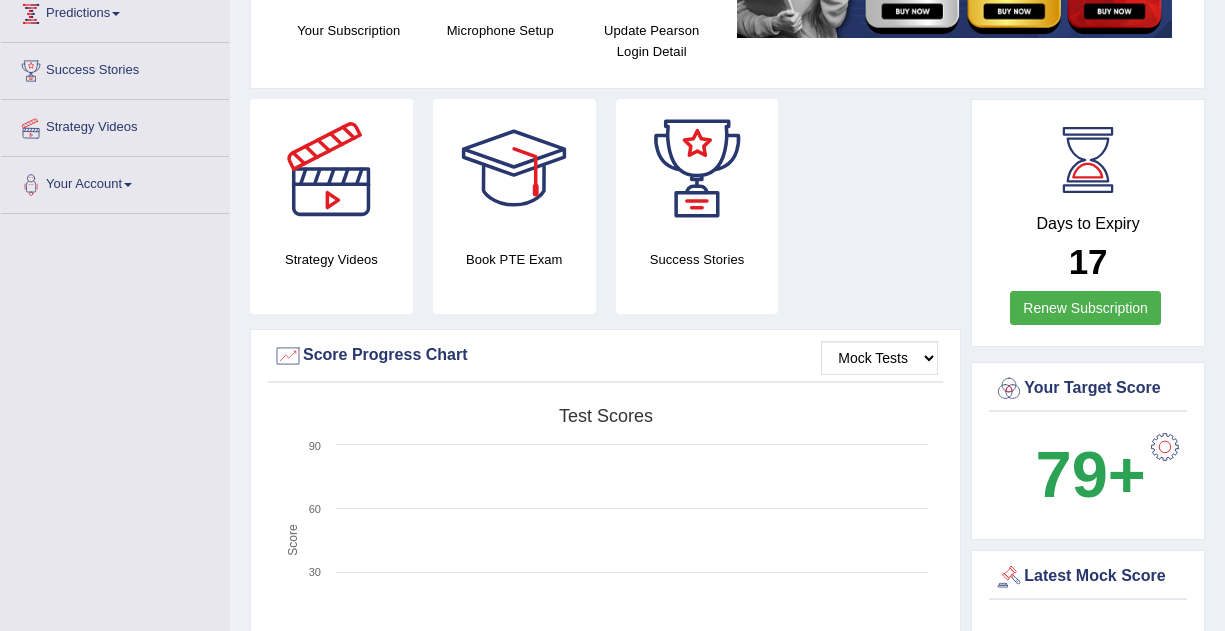 scroll, scrollTop: 412, scrollLeft: 0, axis: vertical 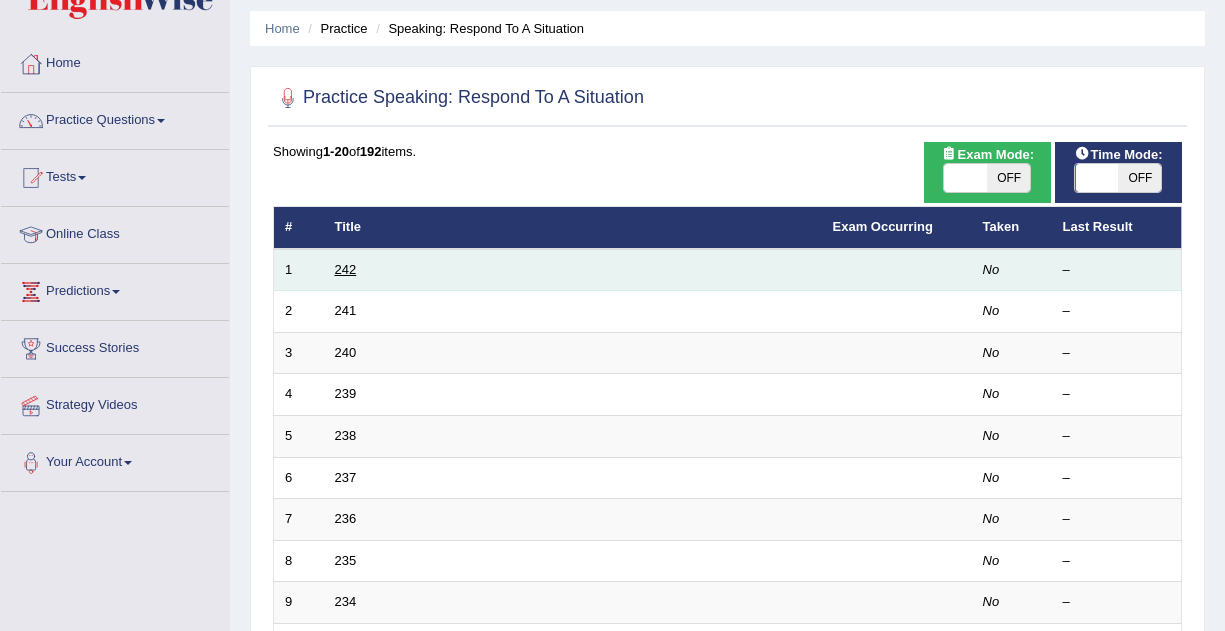 click on "242" at bounding box center (346, 269) 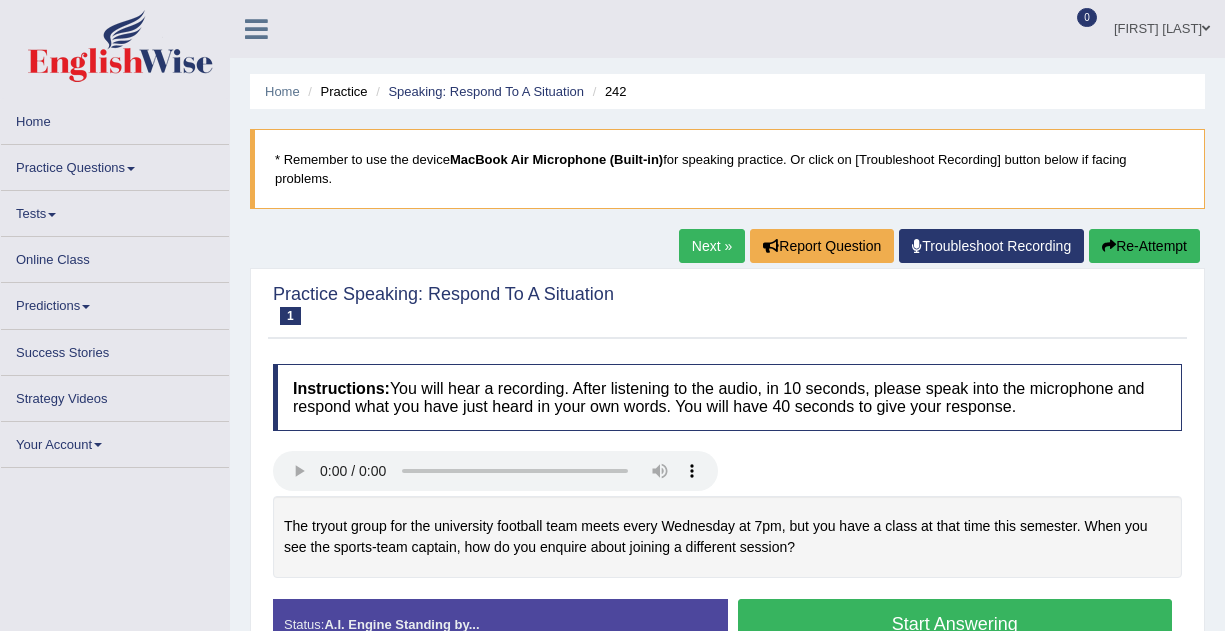 scroll, scrollTop: 0, scrollLeft: 0, axis: both 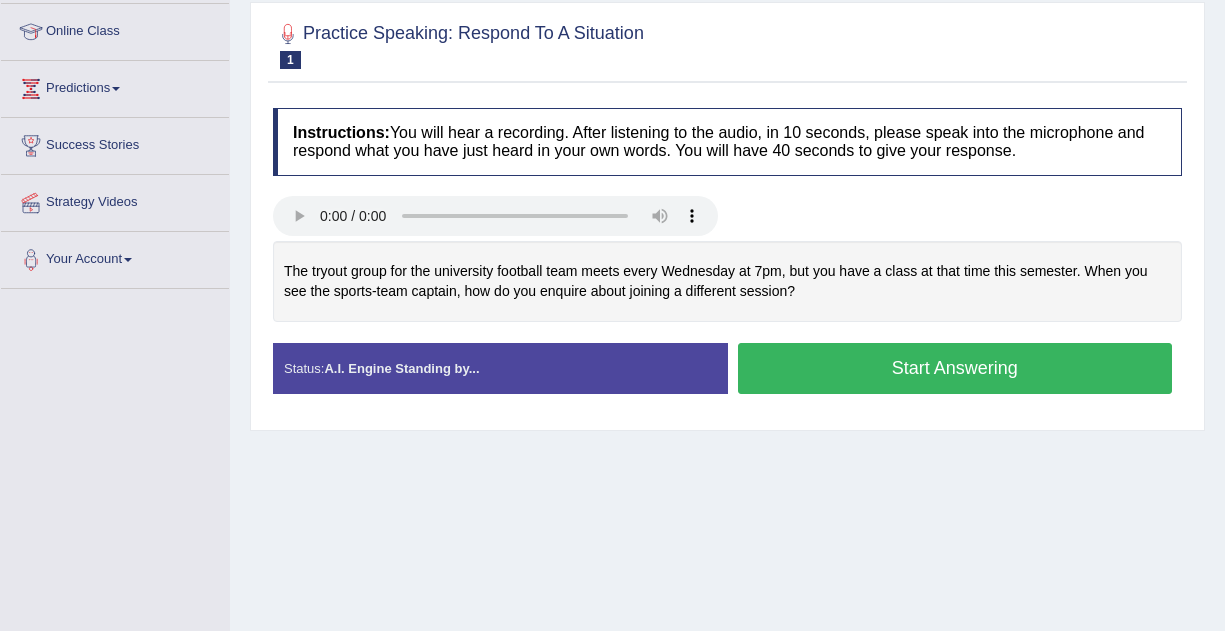 click on "Start Answering" at bounding box center (955, 368) 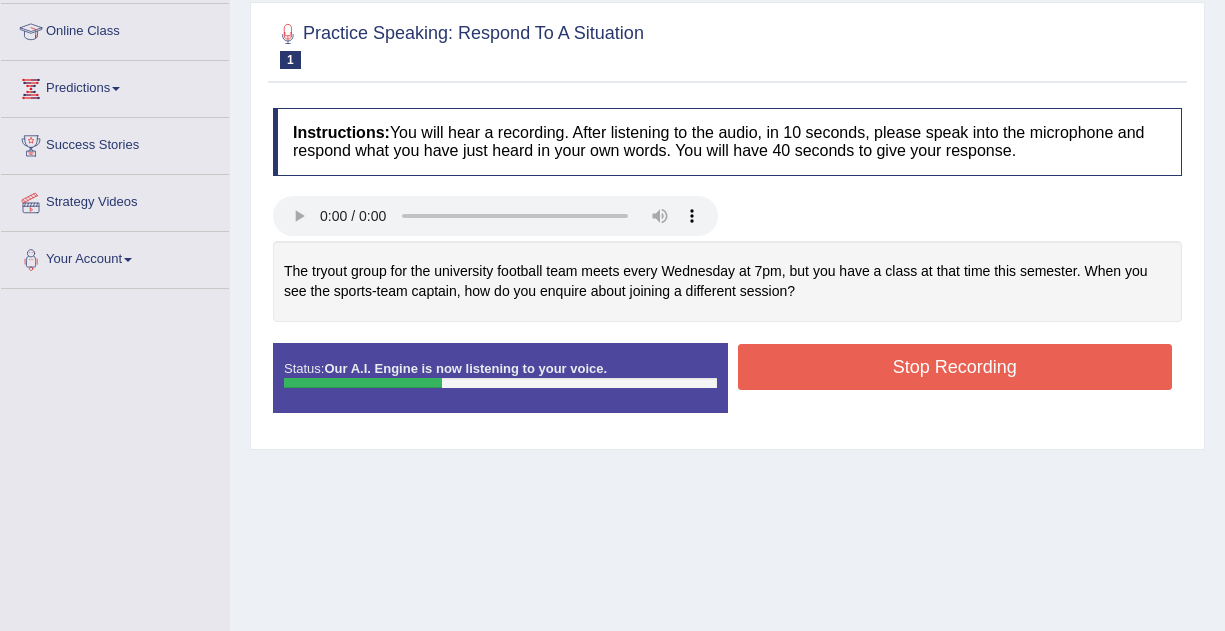 click on "Stop Recording" at bounding box center (955, 367) 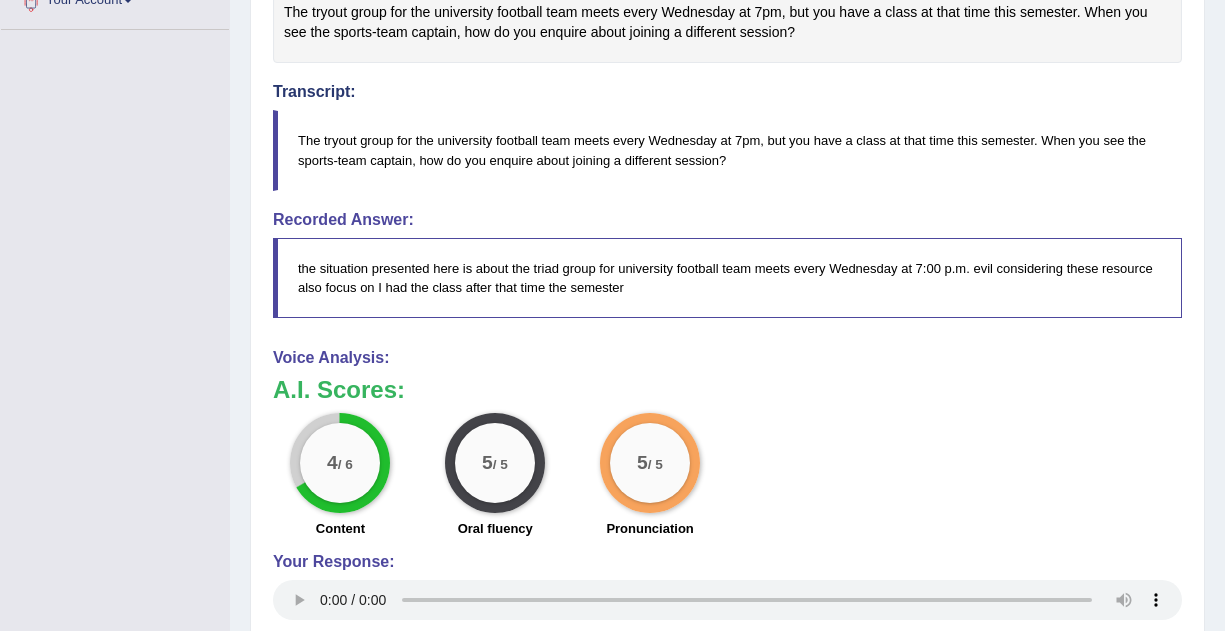 scroll, scrollTop: 523, scrollLeft: 0, axis: vertical 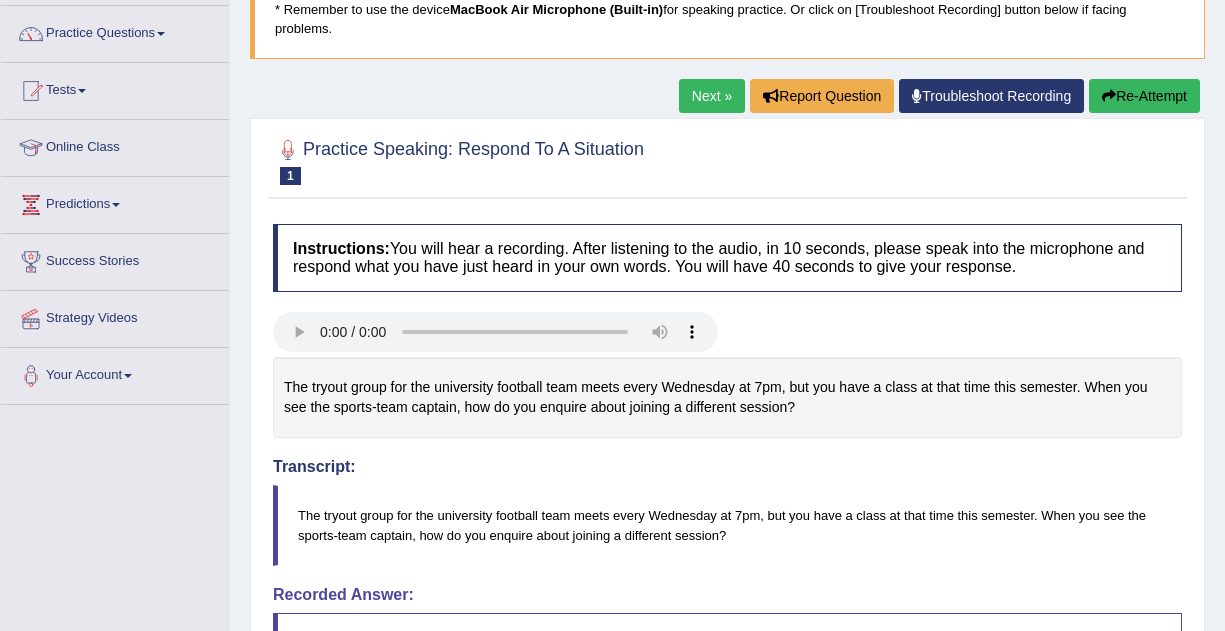 click on "Re-Attempt" at bounding box center (1144, 96) 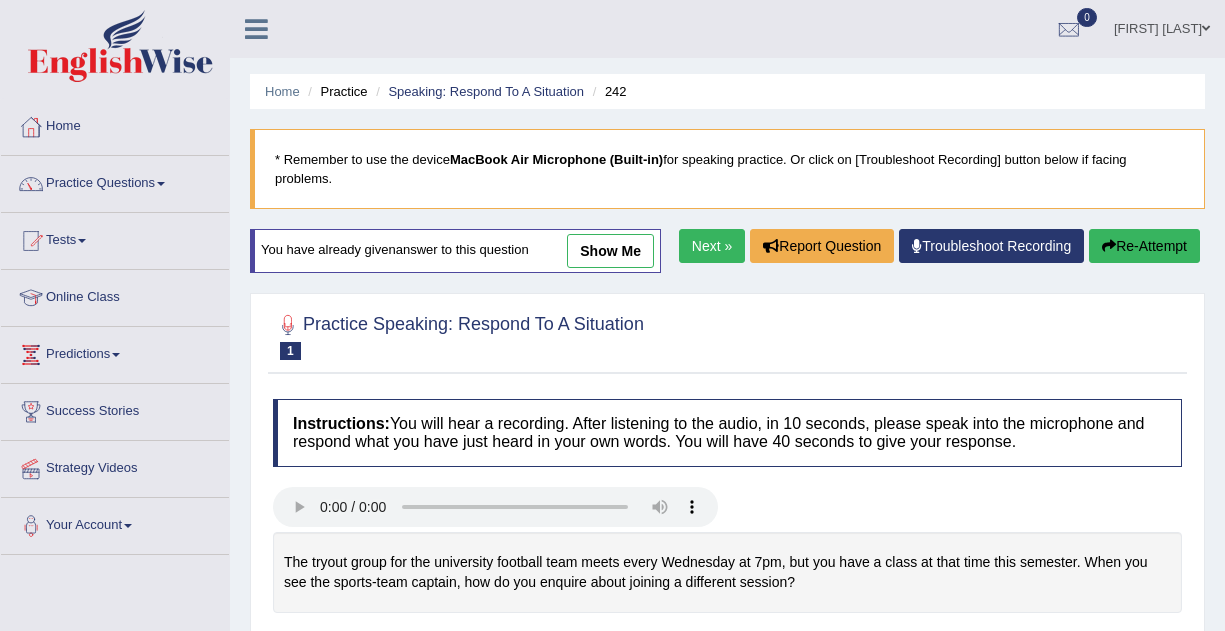 scroll, scrollTop: 165, scrollLeft: 0, axis: vertical 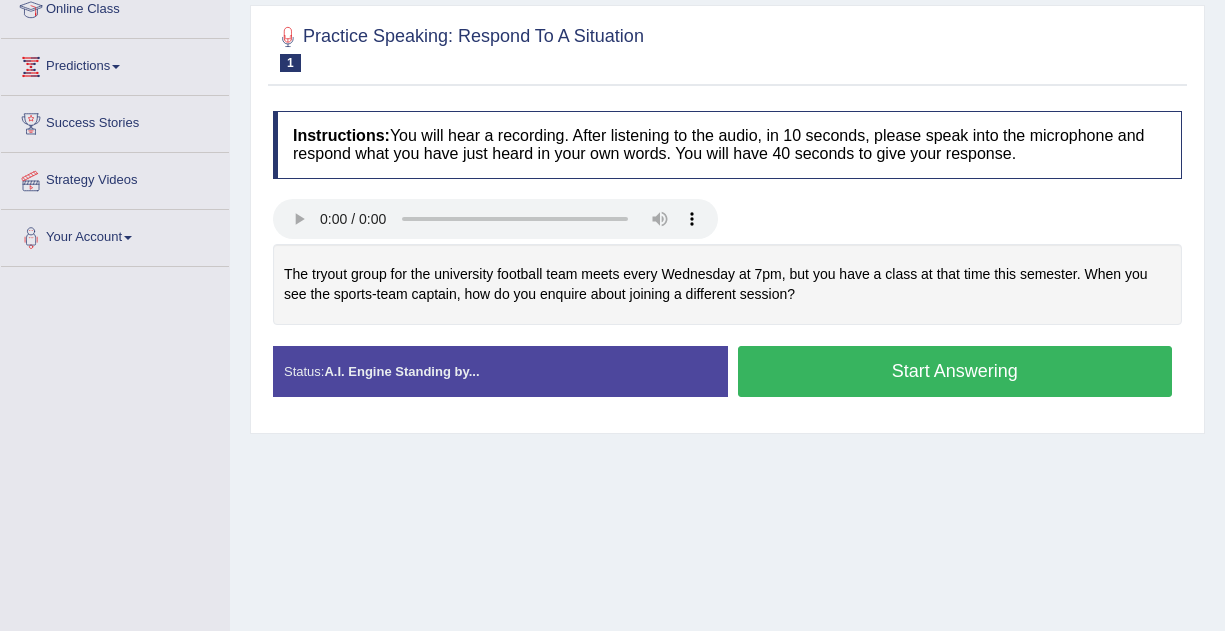 click on "Start Answering" at bounding box center (955, 371) 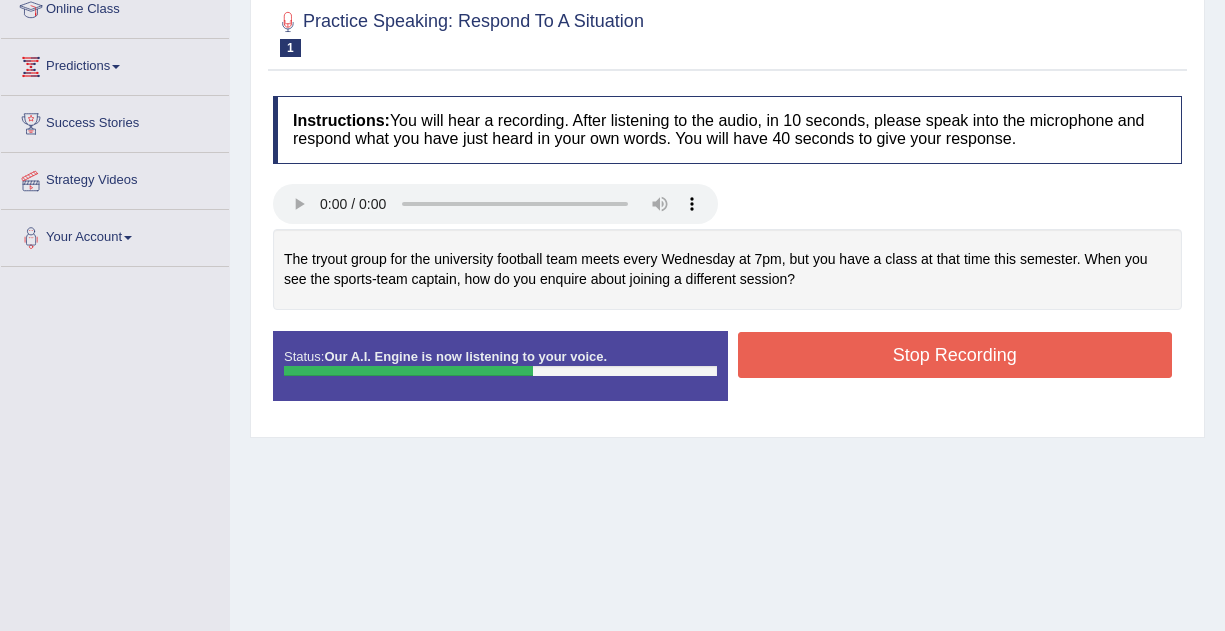 click on "Stop Recording" at bounding box center (955, 355) 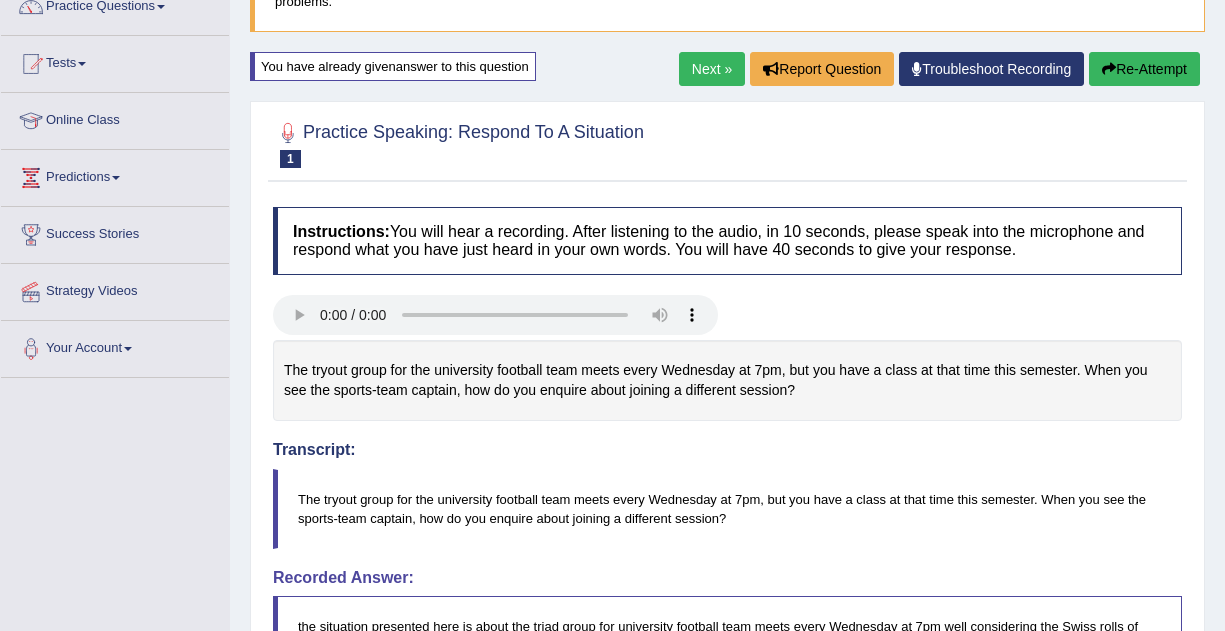 scroll, scrollTop: 174, scrollLeft: 0, axis: vertical 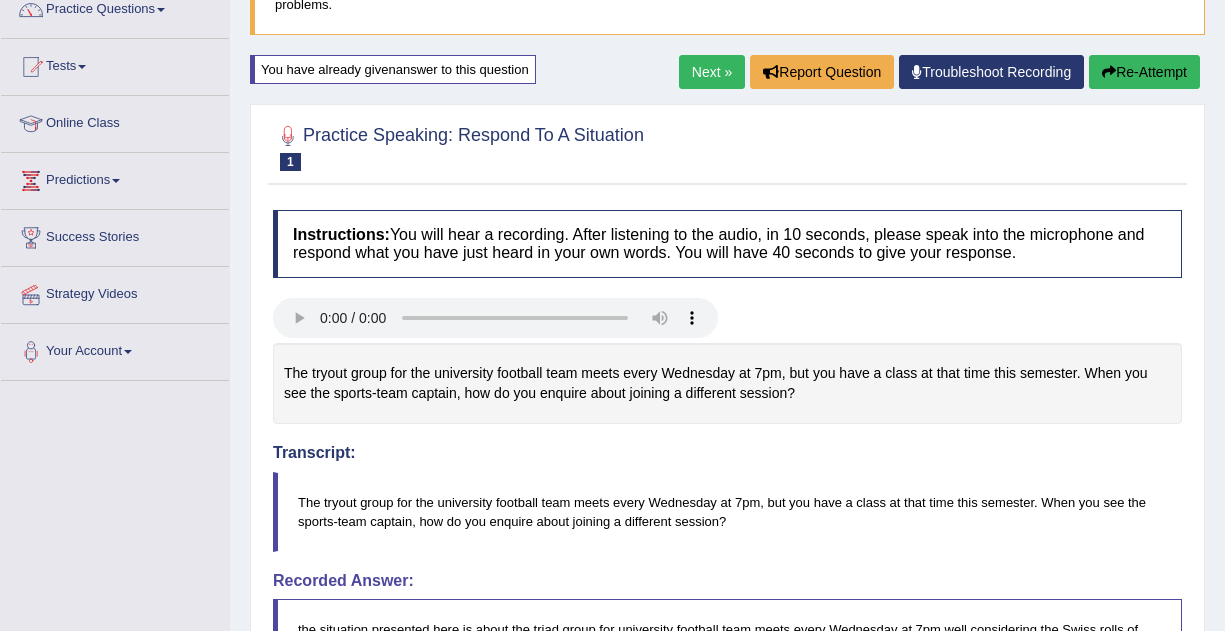 click on "Re-Attempt" at bounding box center [1144, 72] 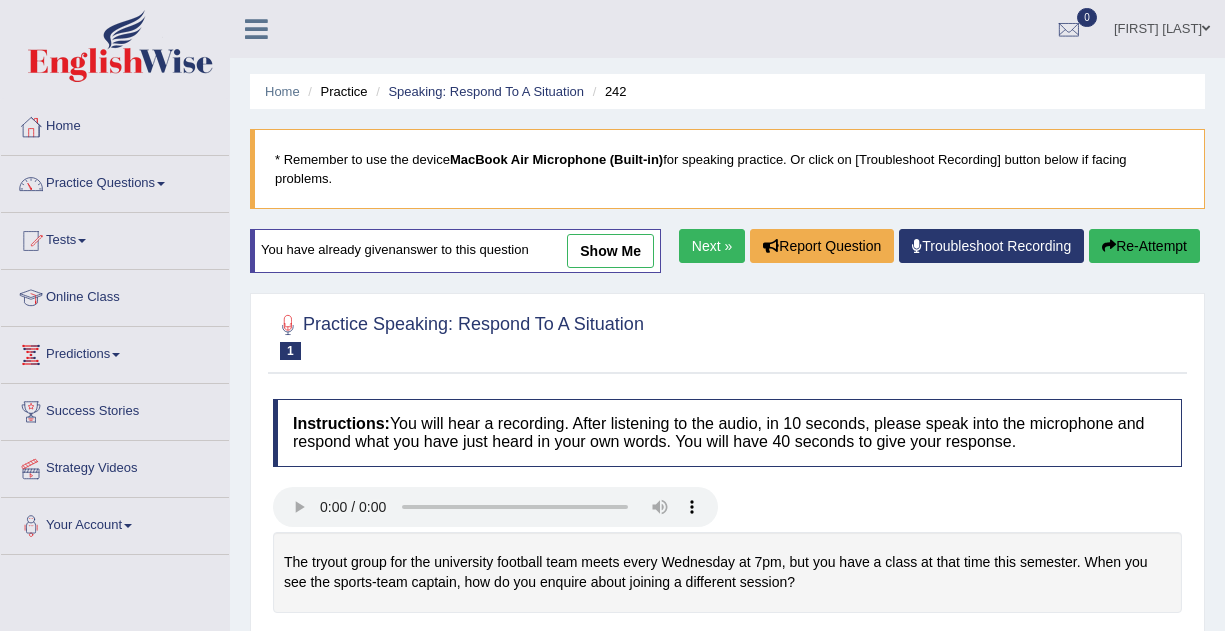 scroll, scrollTop: 189, scrollLeft: 0, axis: vertical 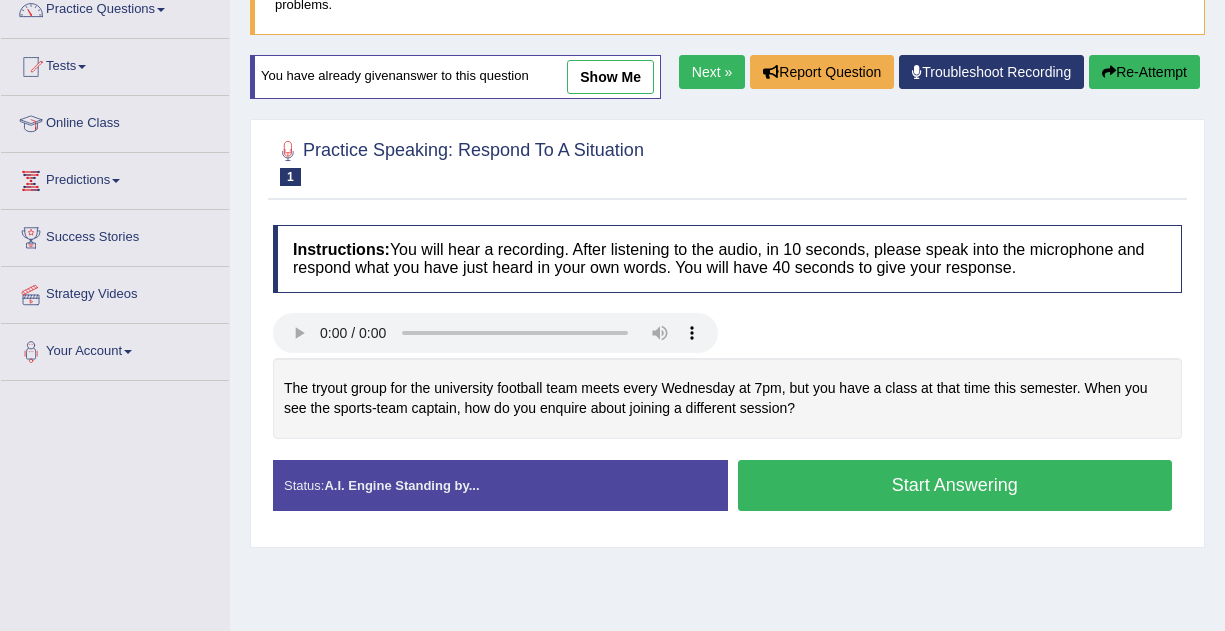click on "Start Answering" at bounding box center [955, 485] 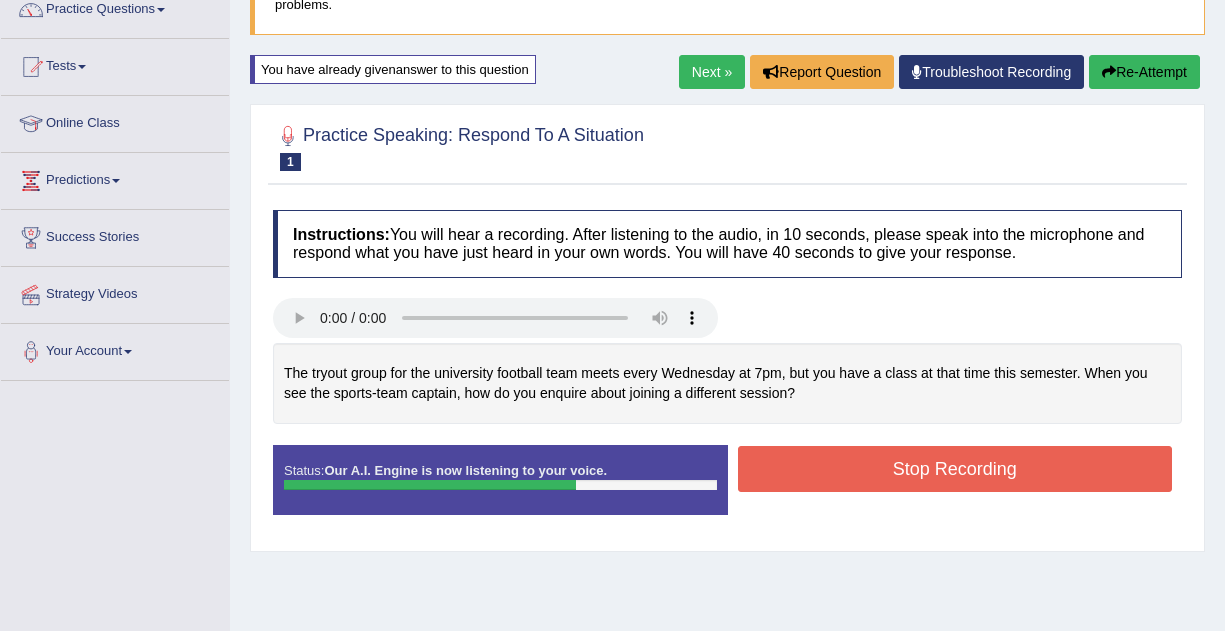 click on "Stop Recording" at bounding box center (955, 469) 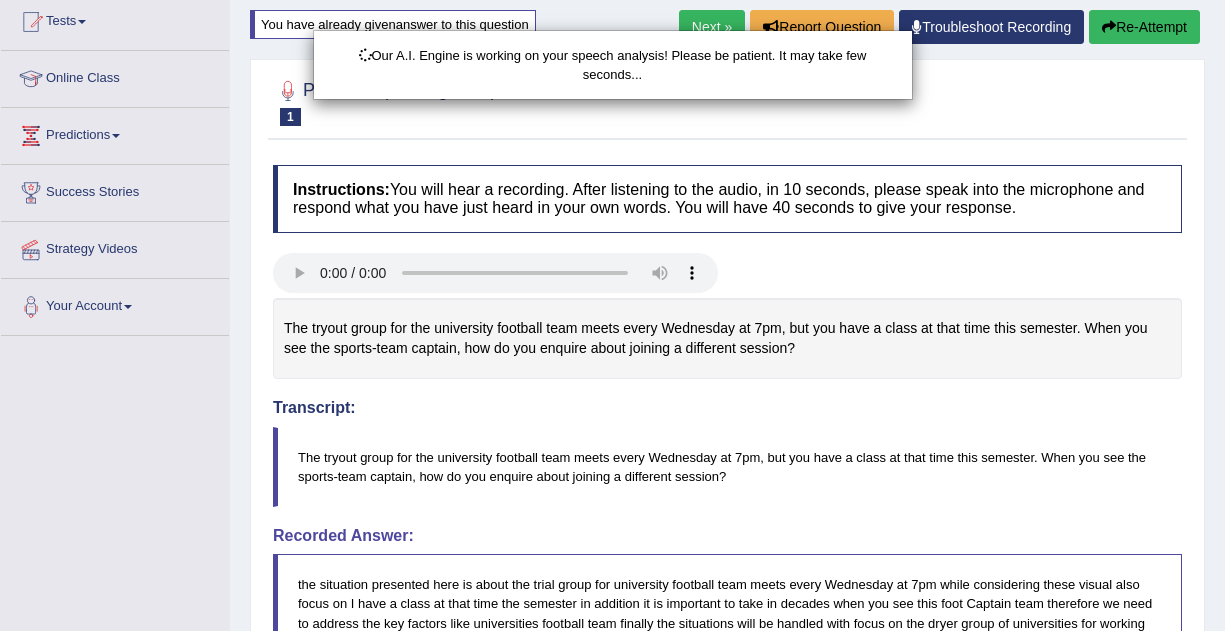 scroll, scrollTop: 573, scrollLeft: 0, axis: vertical 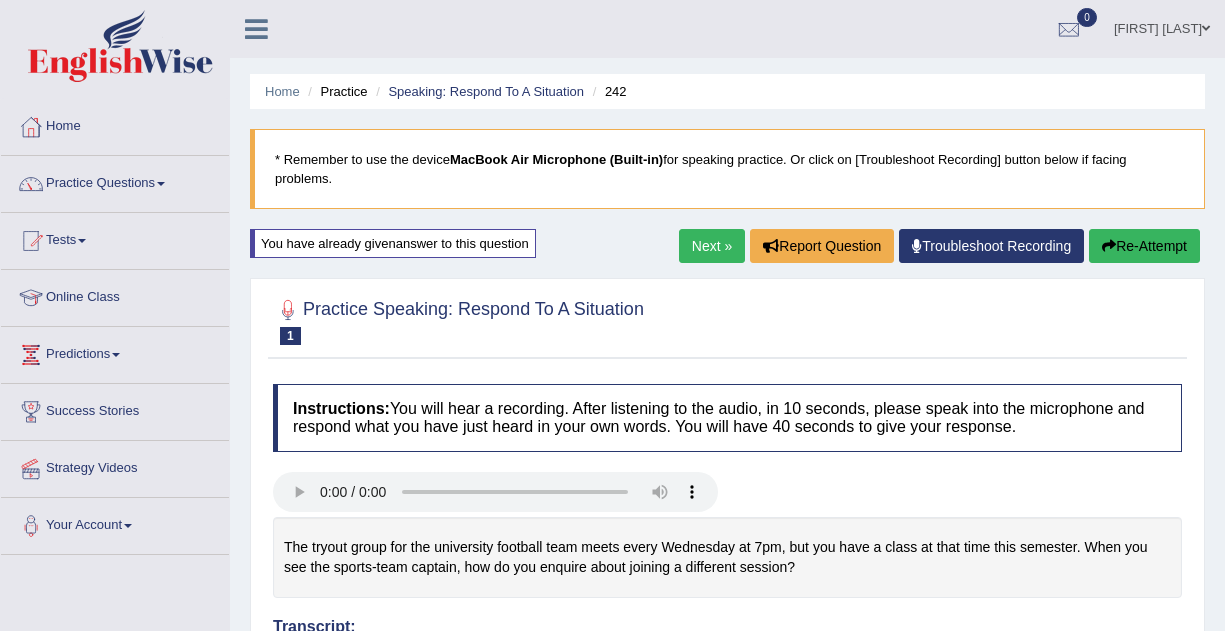 click on "Next »" at bounding box center (712, 246) 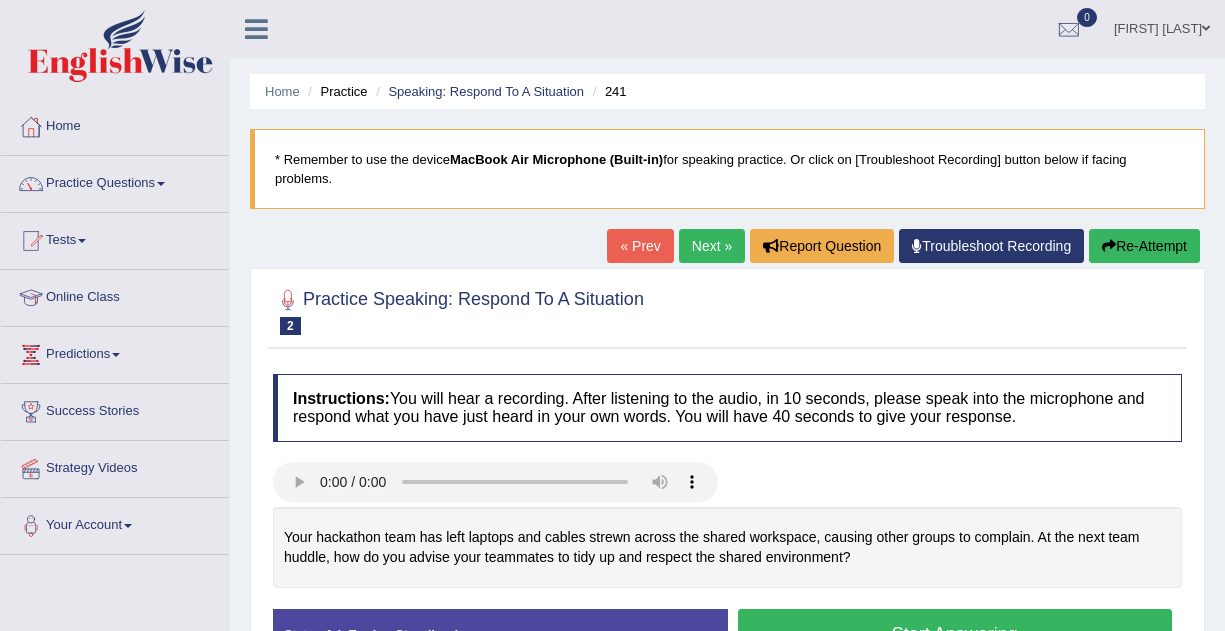 scroll, scrollTop: 0, scrollLeft: 0, axis: both 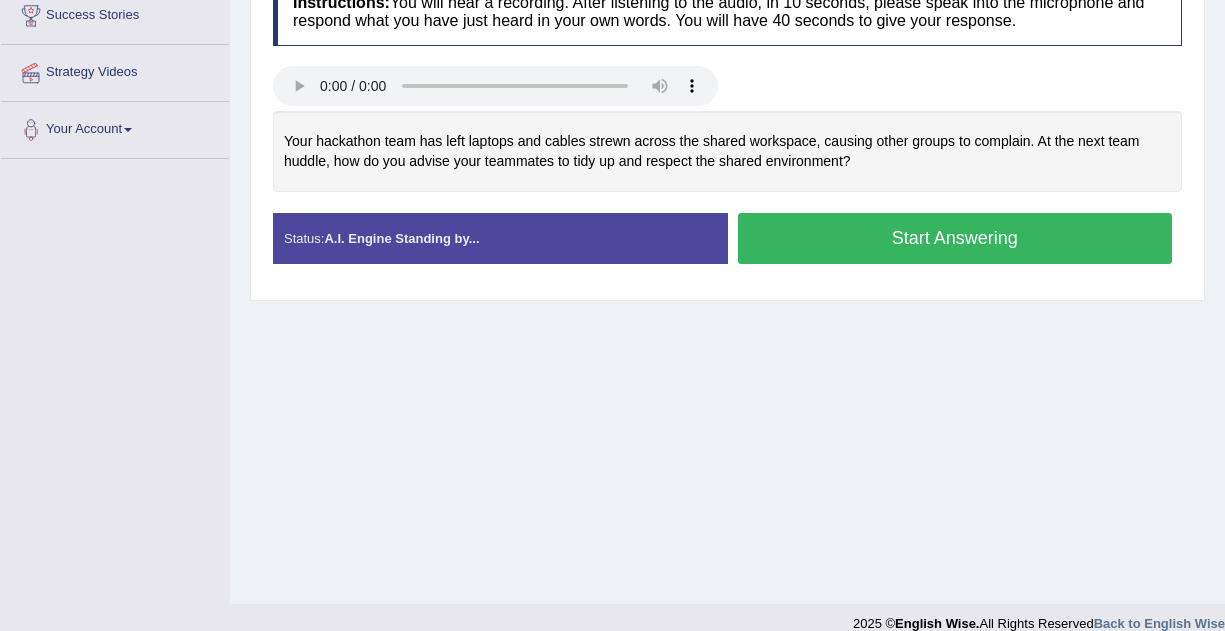 click on "Start Answering" at bounding box center (955, 238) 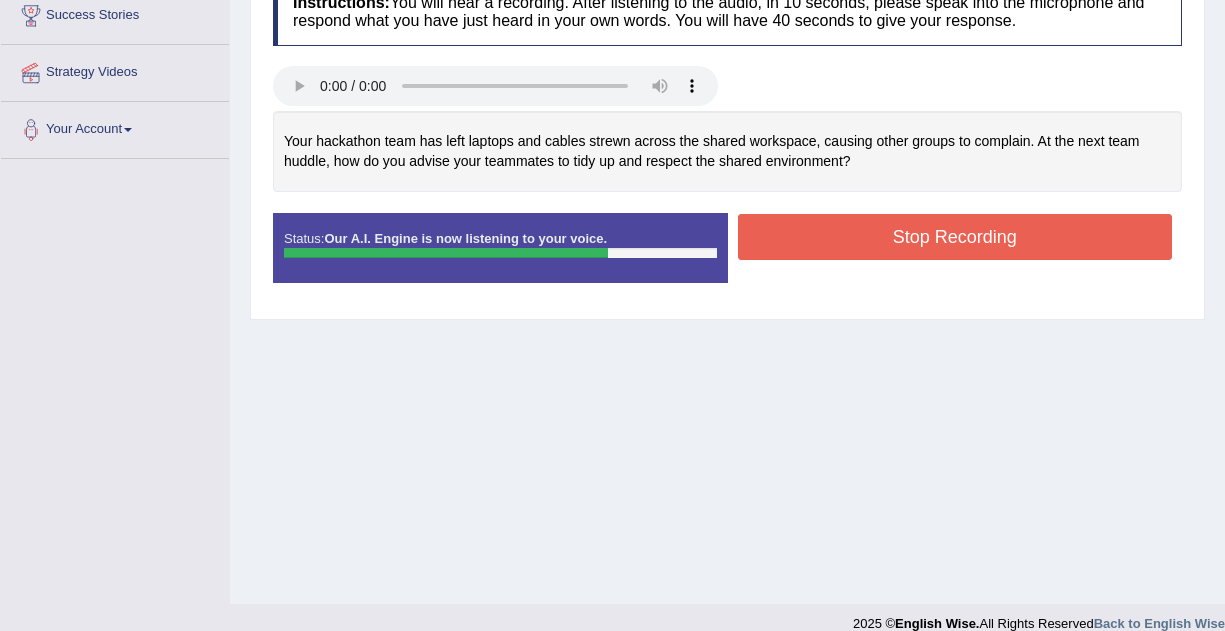 click on "Stop Recording" at bounding box center (955, 237) 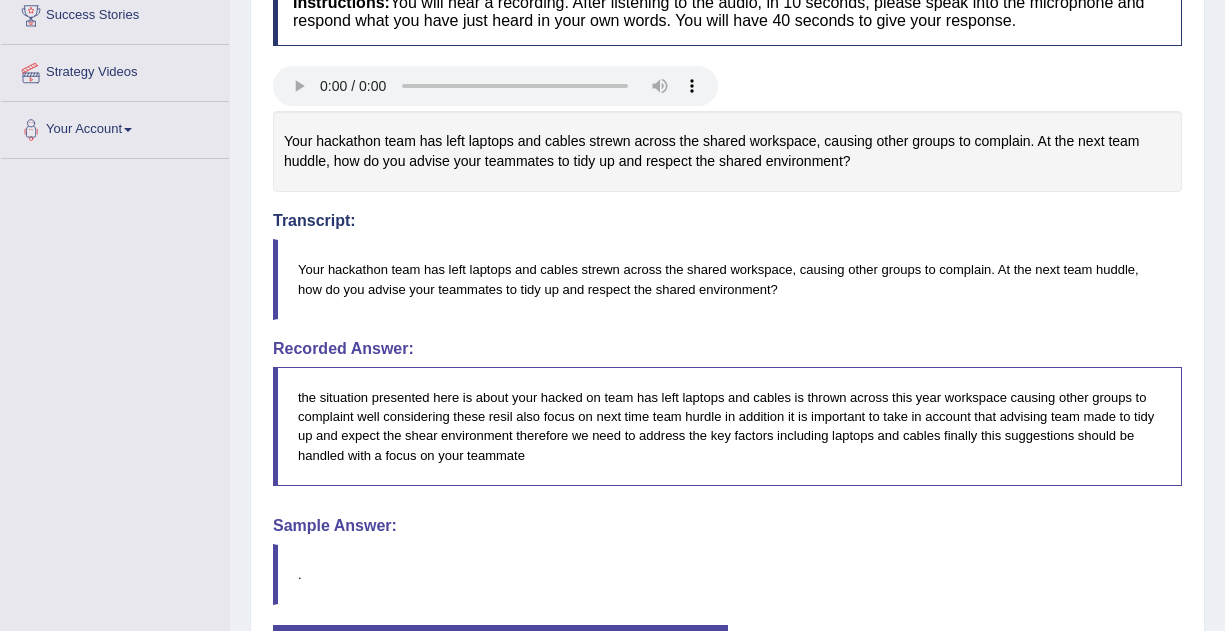 scroll, scrollTop: 563, scrollLeft: 0, axis: vertical 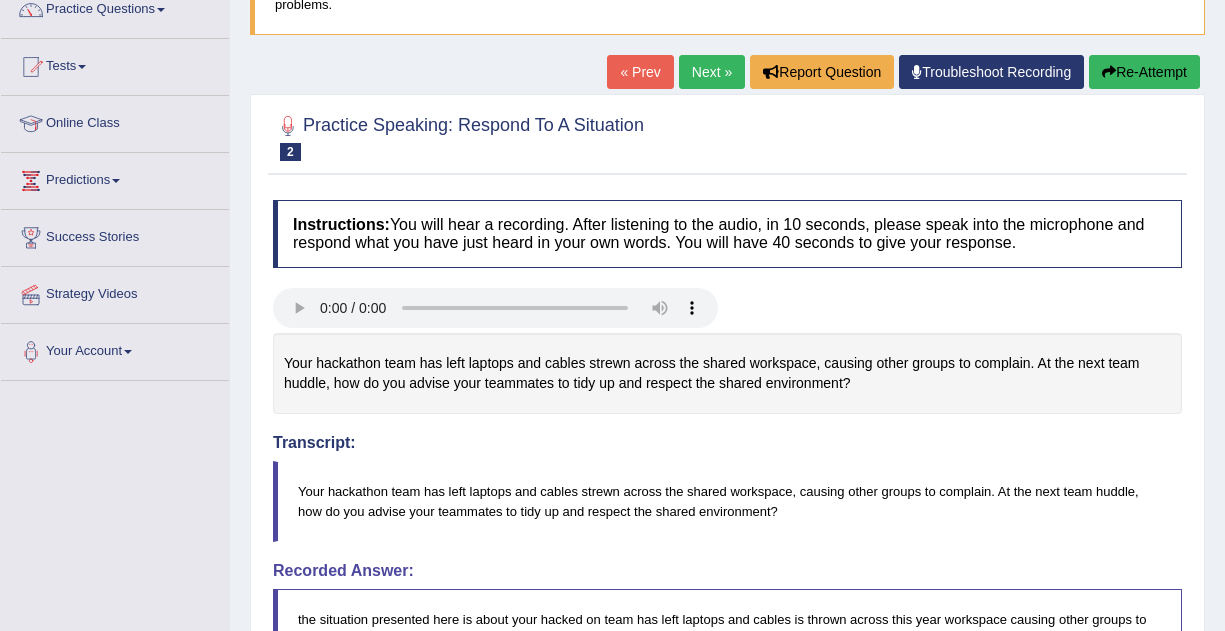click on "Next »" at bounding box center [712, 72] 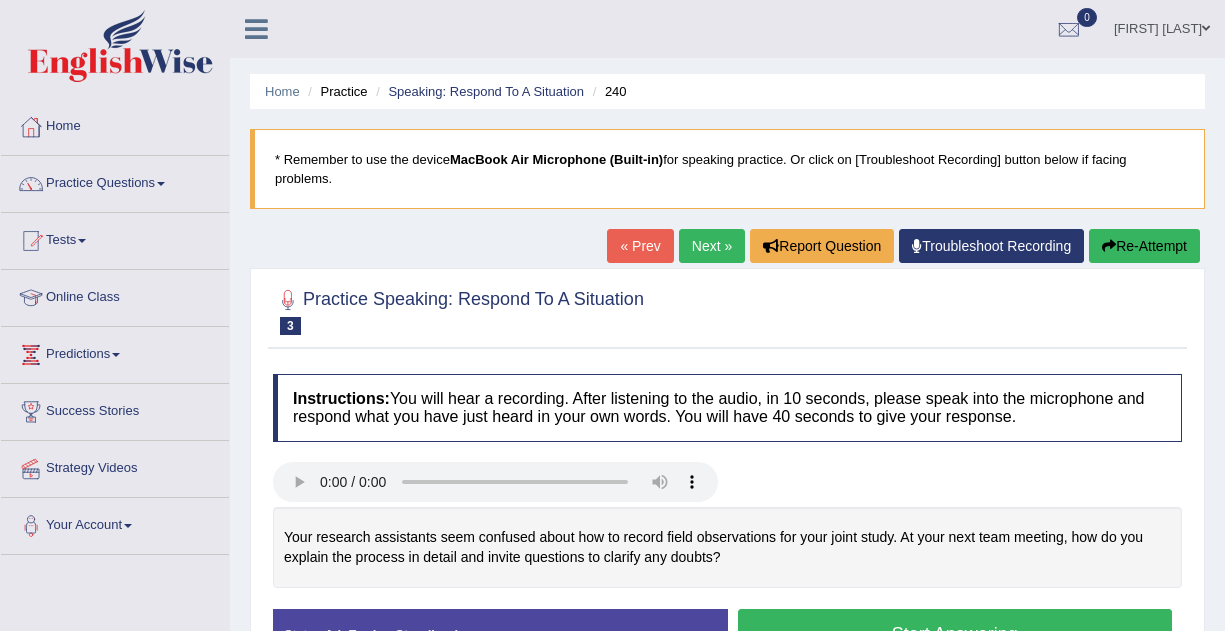 scroll, scrollTop: 0, scrollLeft: 0, axis: both 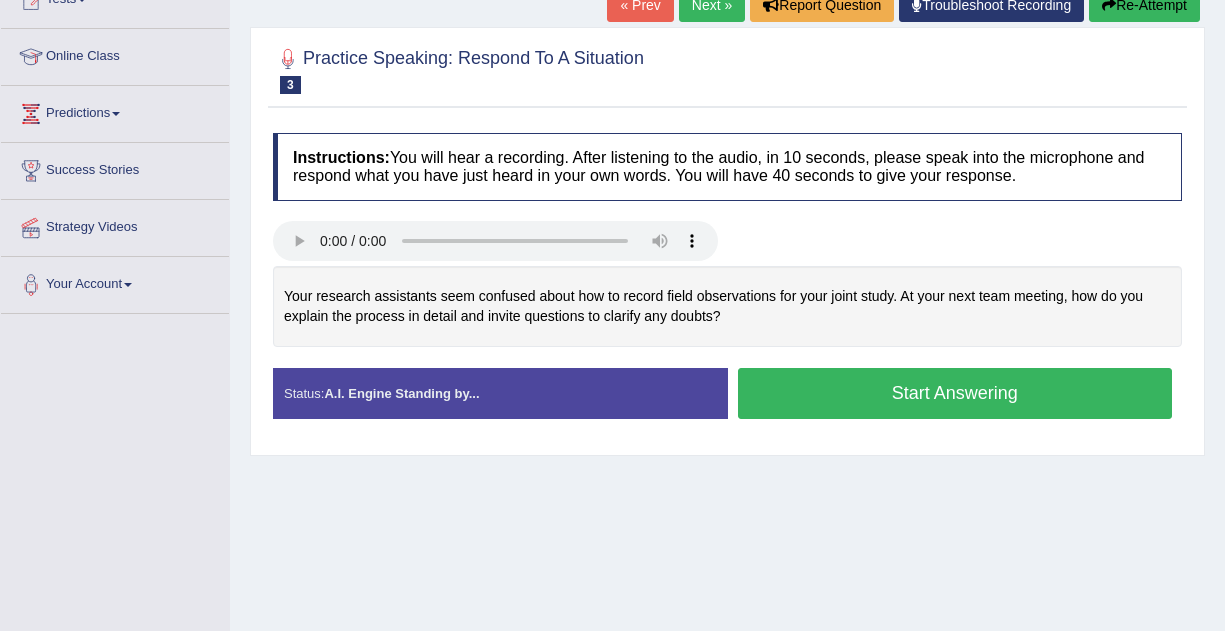 click on "Start Answering" at bounding box center [955, 393] 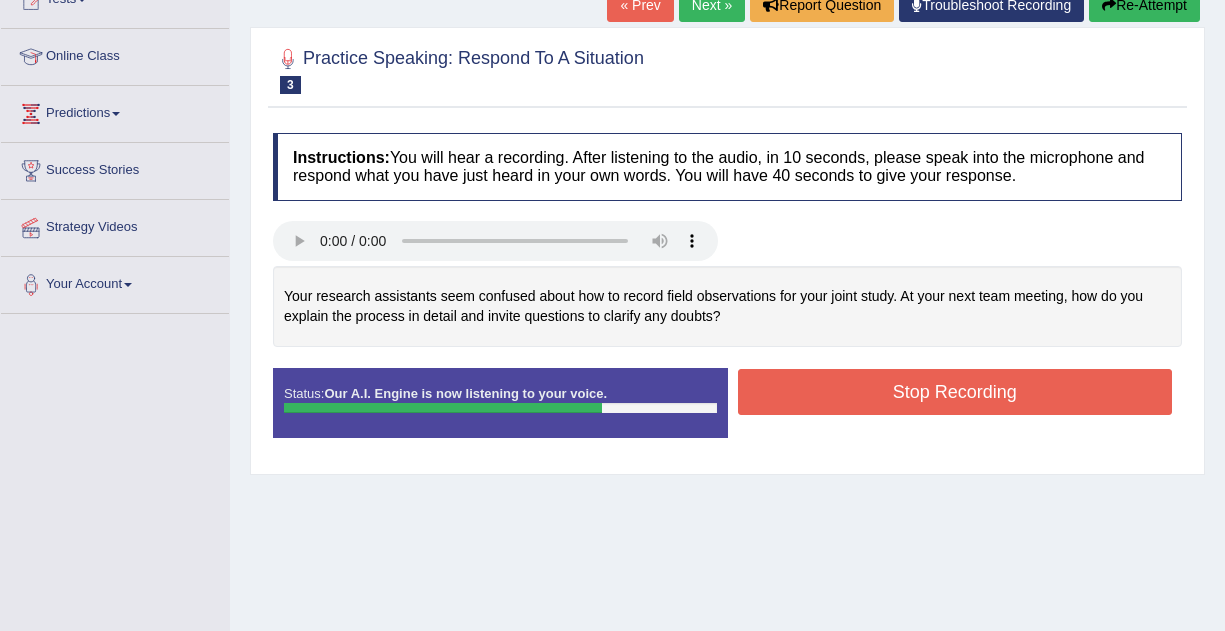 click on "Stop Recording" at bounding box center [955, 392] 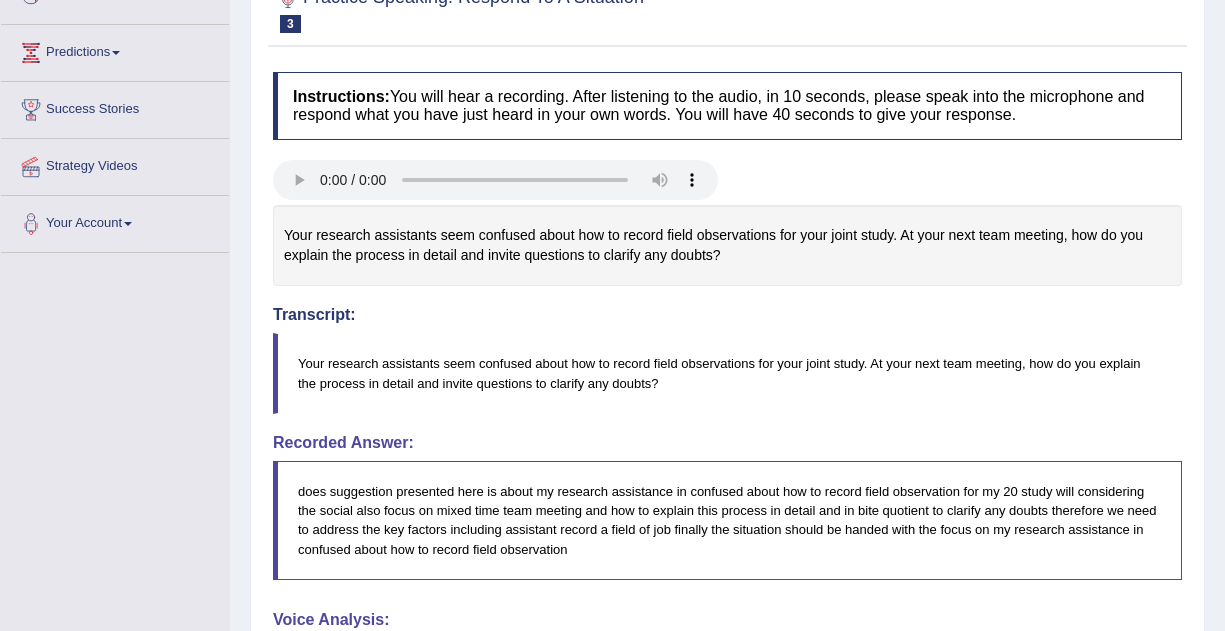scroll, scrollTop: 0, scrollLeft: 0, axis: both 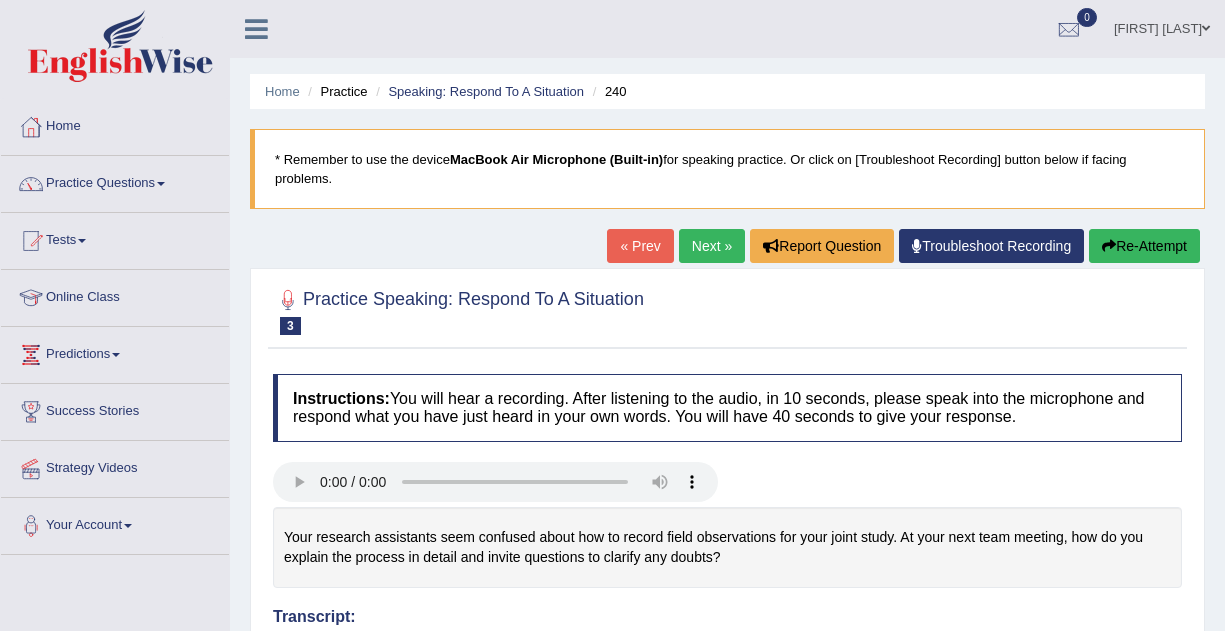 click on "Next »" at bounding box center (712, 246) 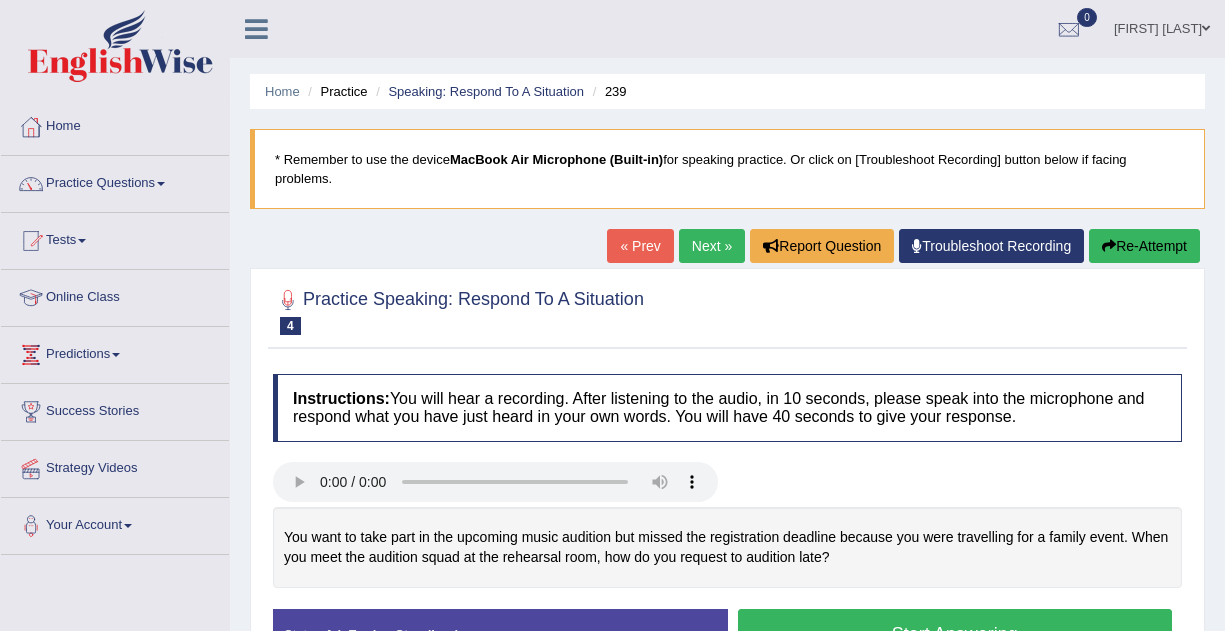 scroll, scrollTop: 0, scrollLeft: 0, axis: both 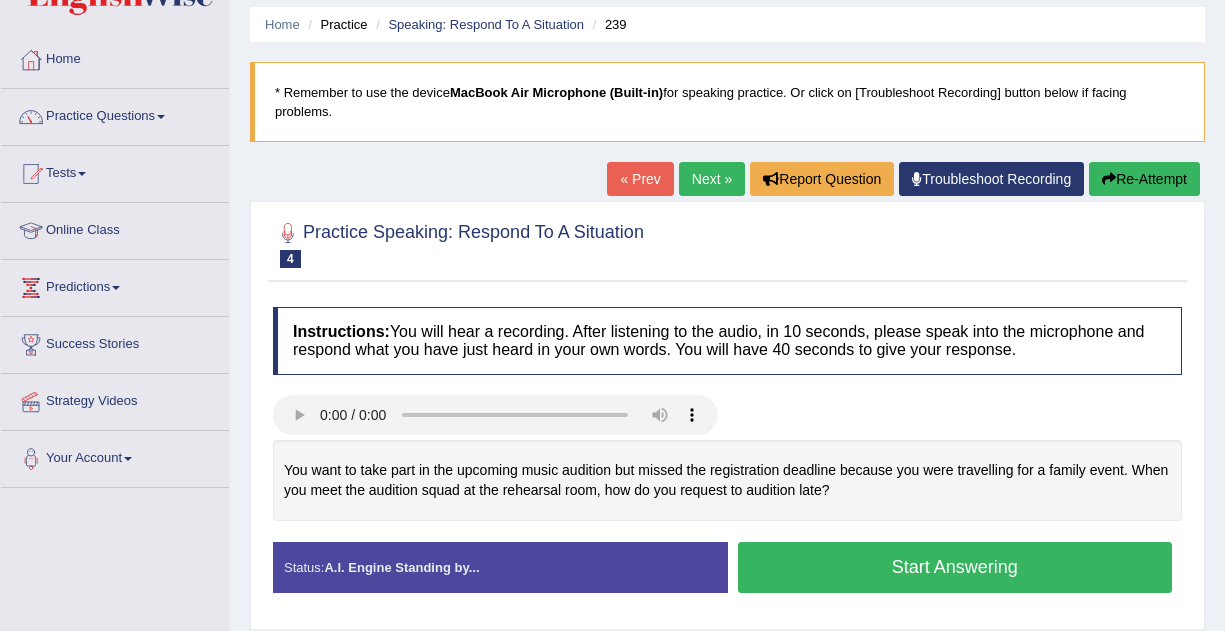 click on "Start Answering" at bounding box center (955, 567) 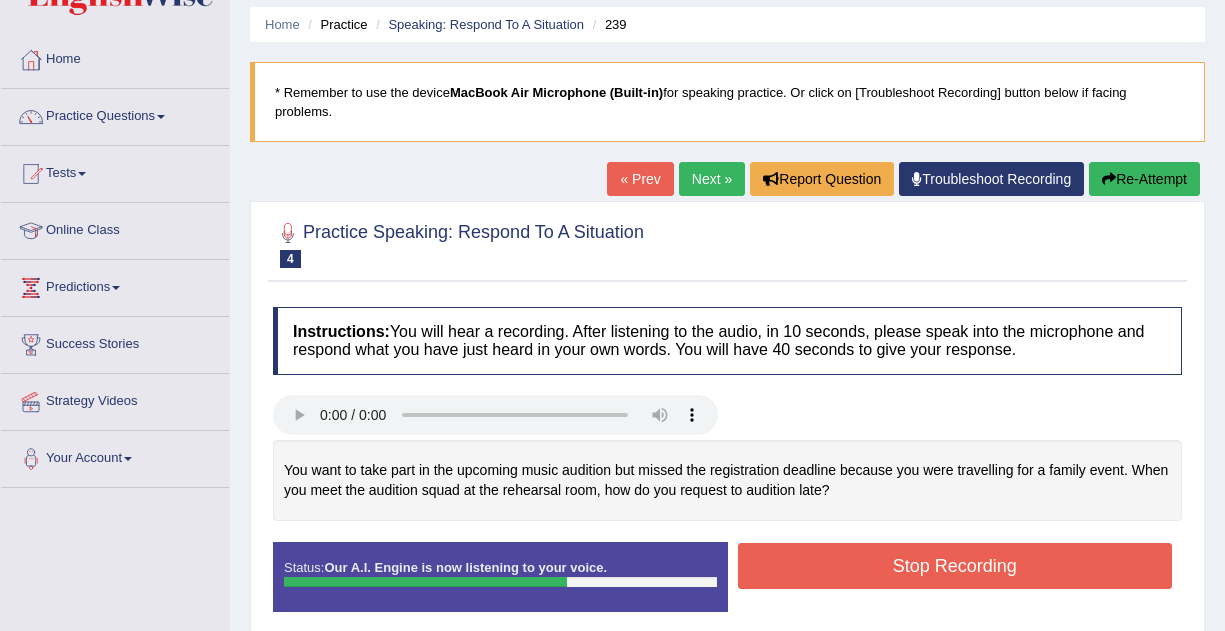 click on "Stop Recording" at bounding box center (955, 566) 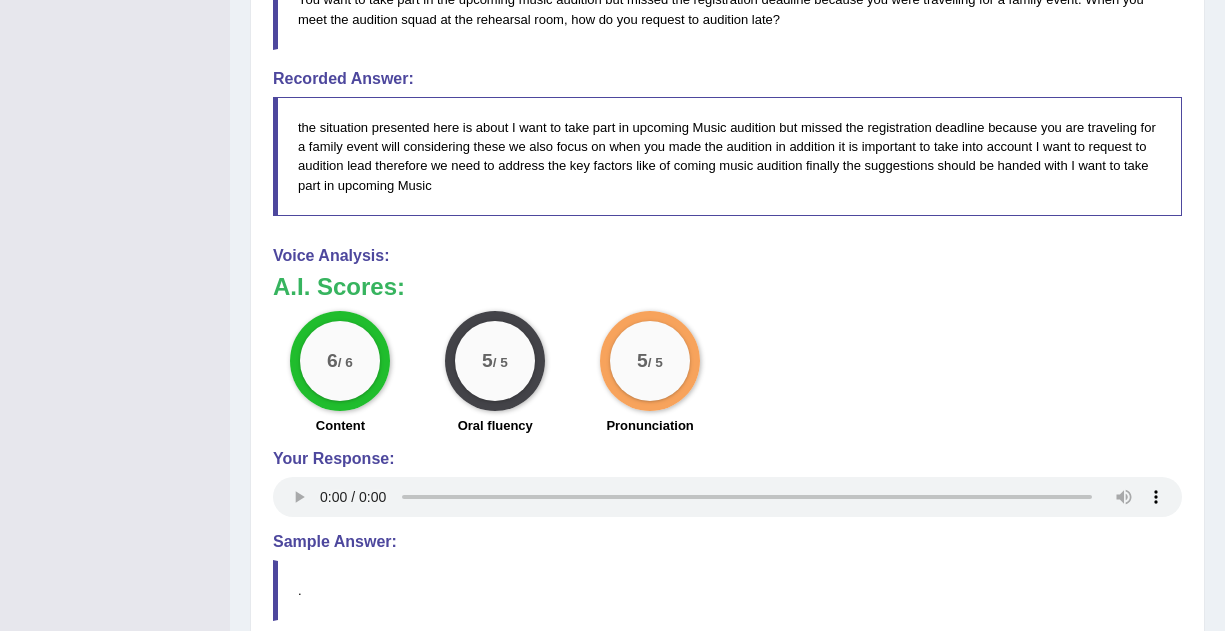 scroll, scrollTop: 0, scrollLeft: 0, axis: both 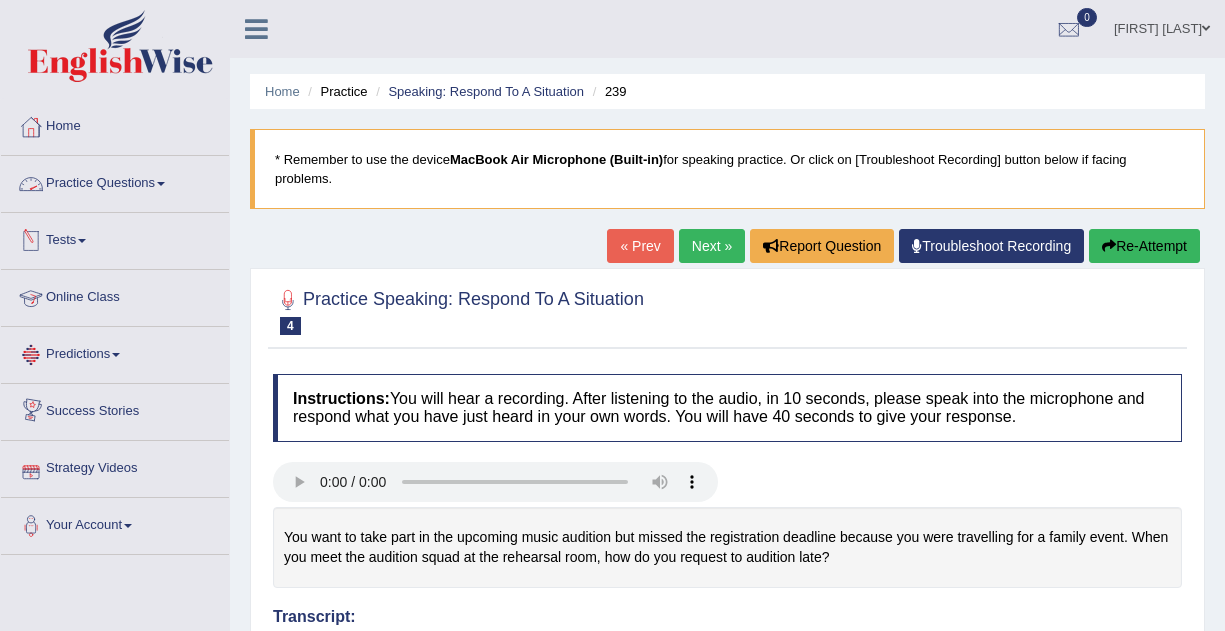 click on "Practice Questions" at bounding box center (115, 181) 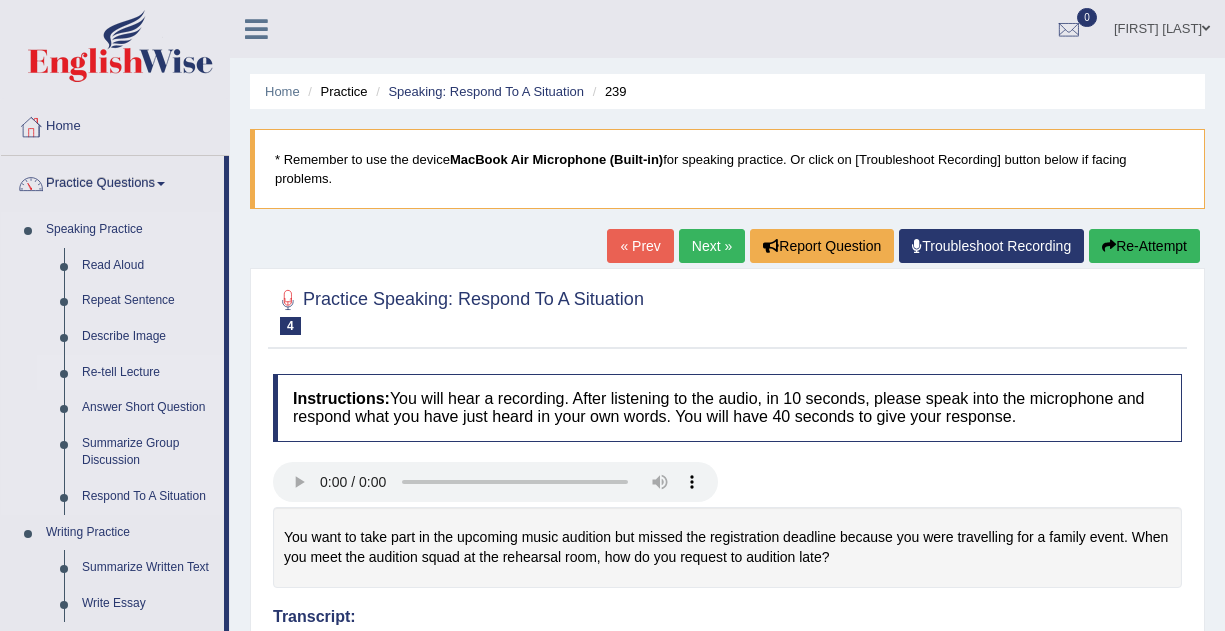 click on "Describe Image" at bounding box center (148, 337) 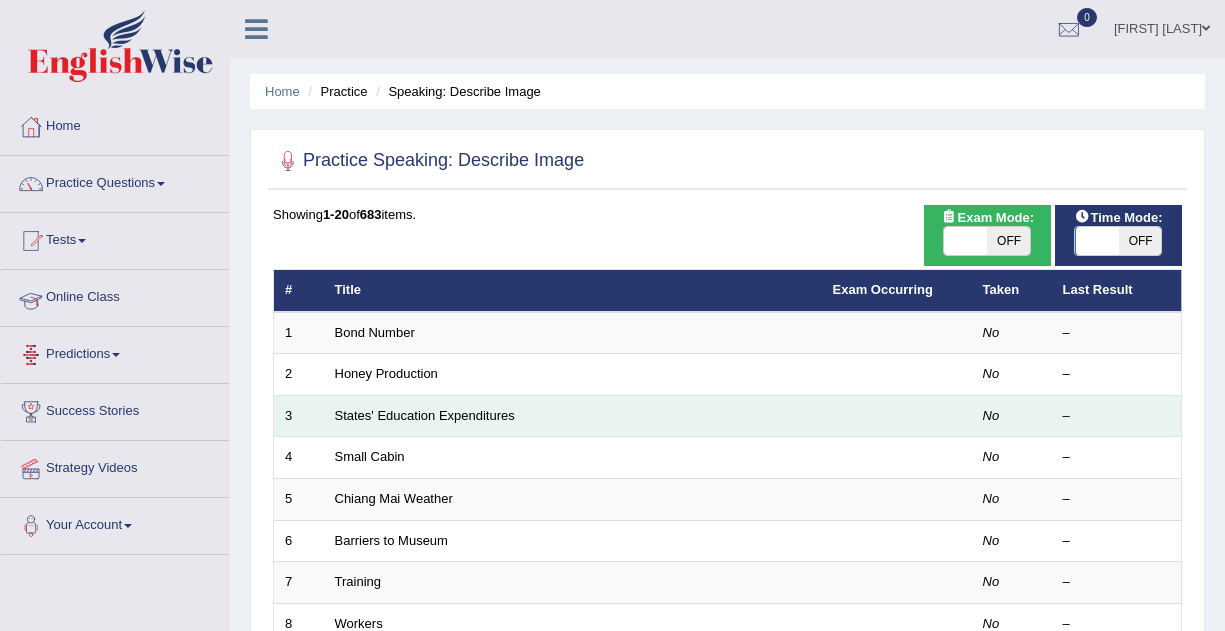 scroll, scrollTop: 0, scrollLeft: 0, axis: both 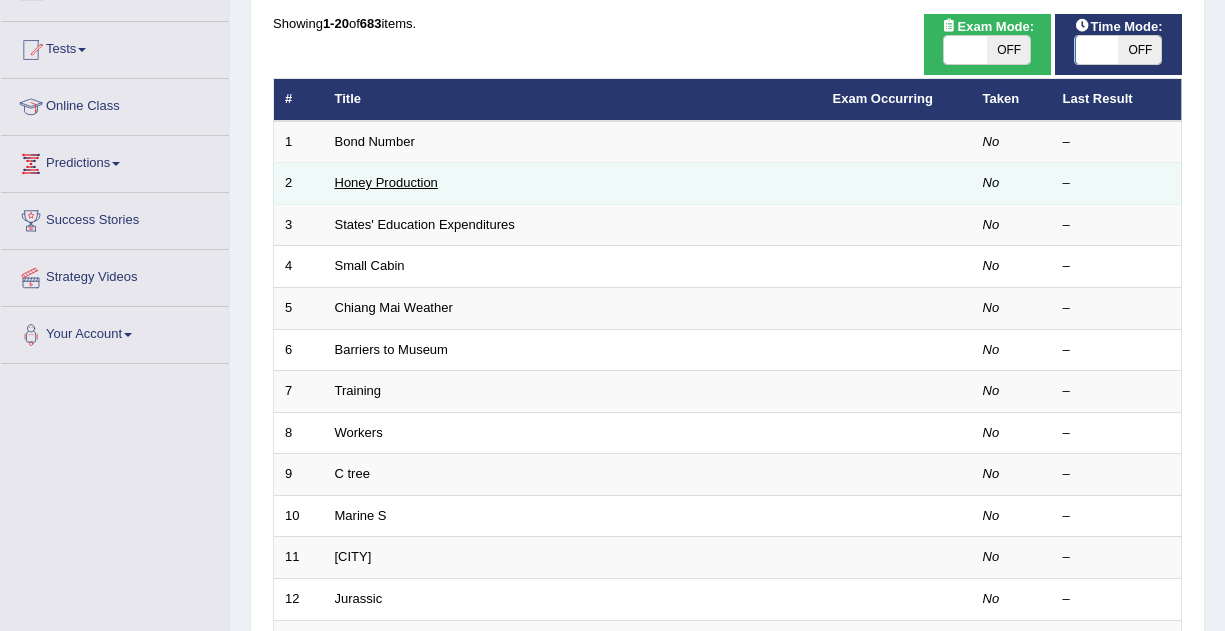 click on "Honey Production" at bounding box center (386, 182) 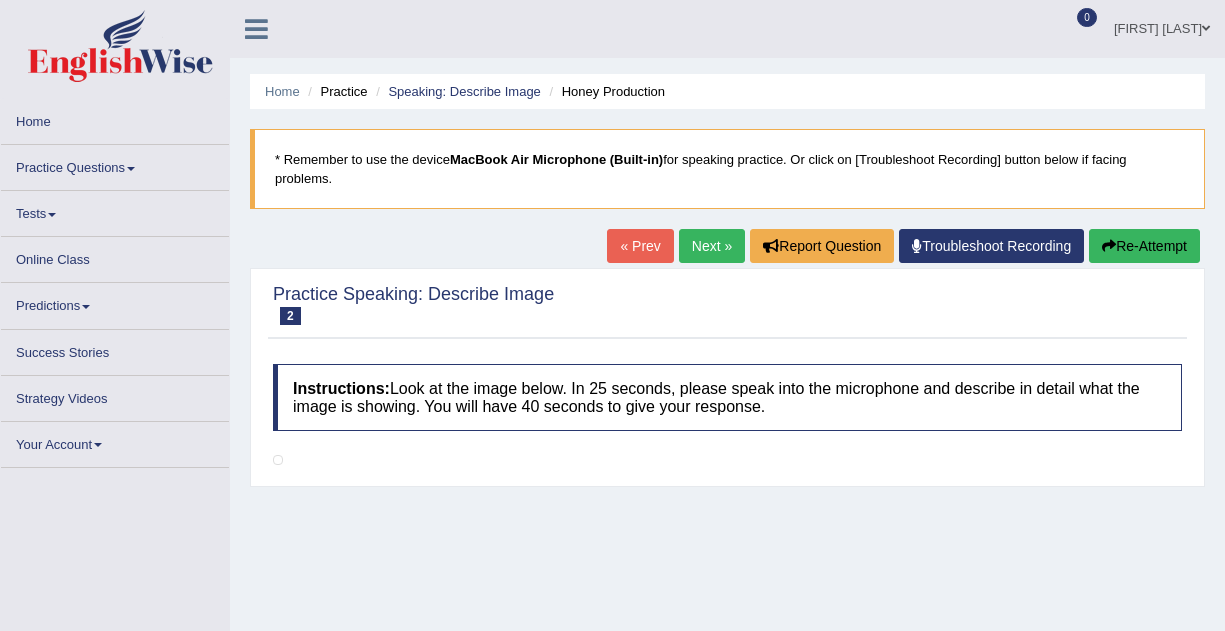 scroll, scrollTop: 0, scrollLeft: 0, axis: both 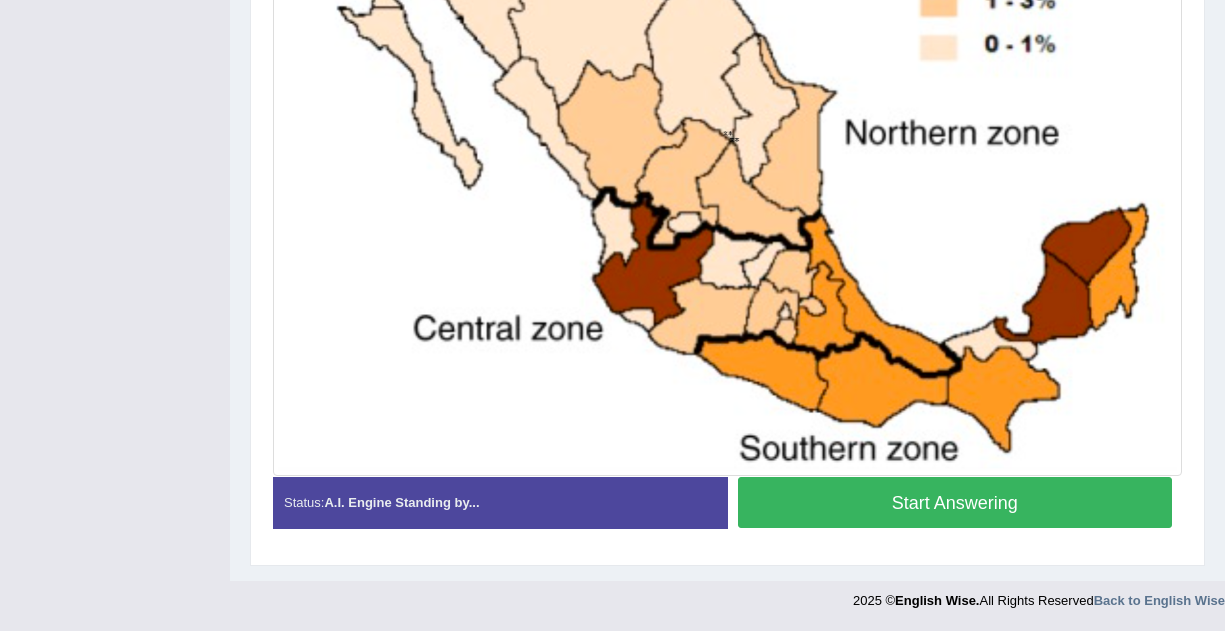 click on "Start Answering" at bounding box center (955, 502) 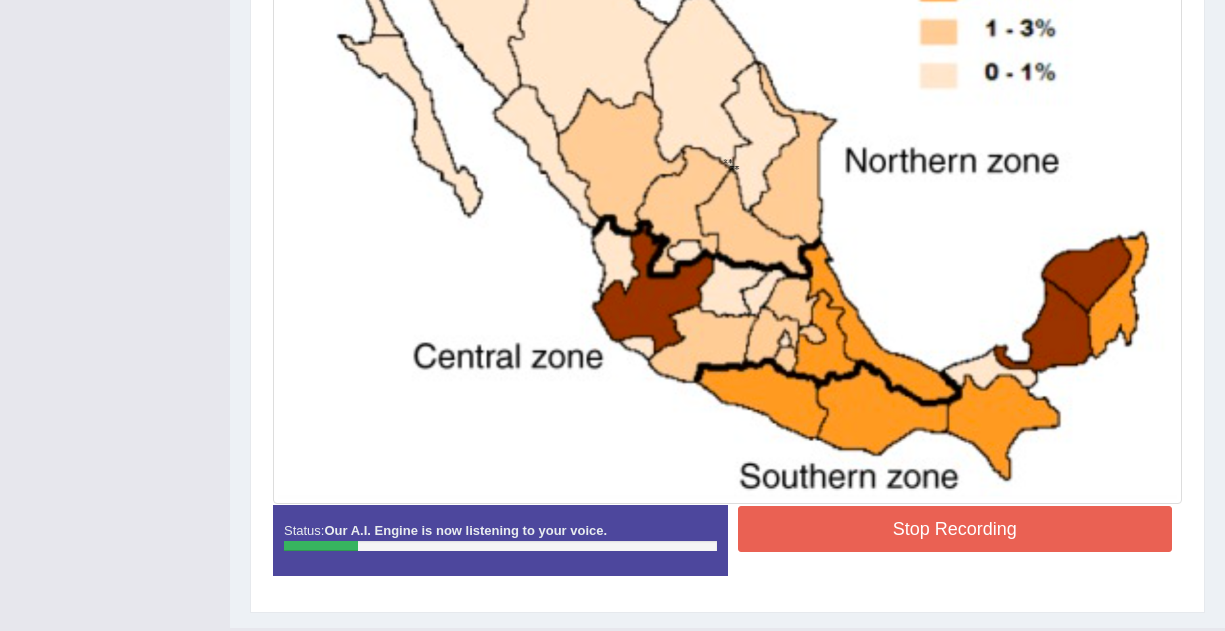 scroll, scrollTop: 691, scrollLeft: 0, axis: vertical 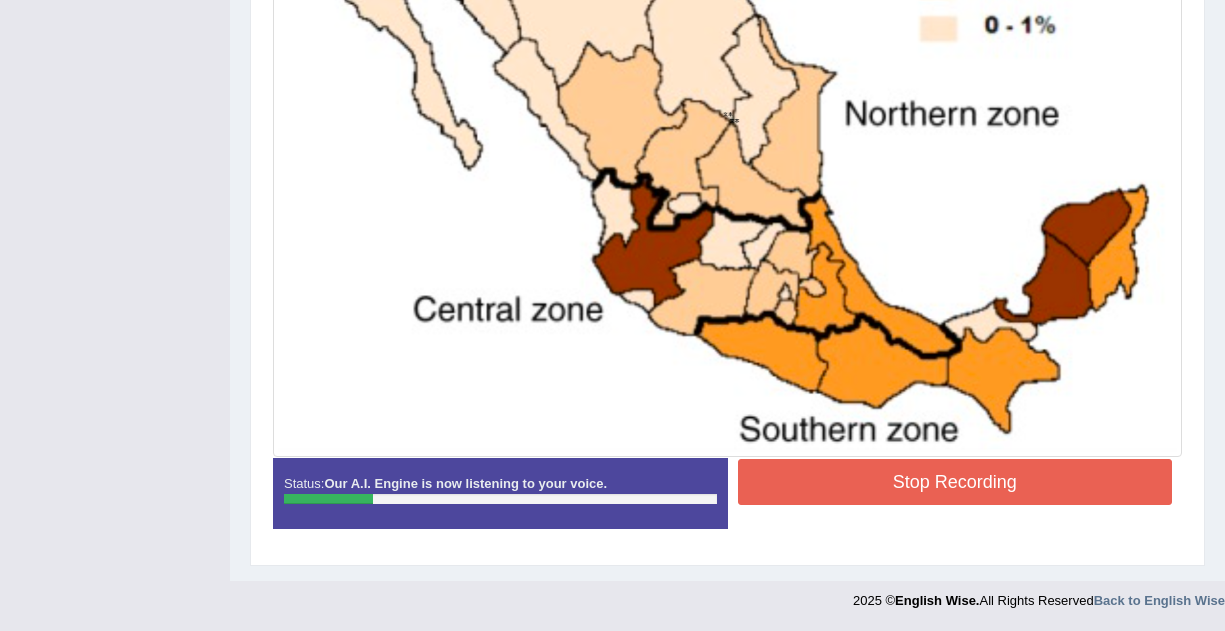 click on "Stop Recording" at bounding box center [955, 482] 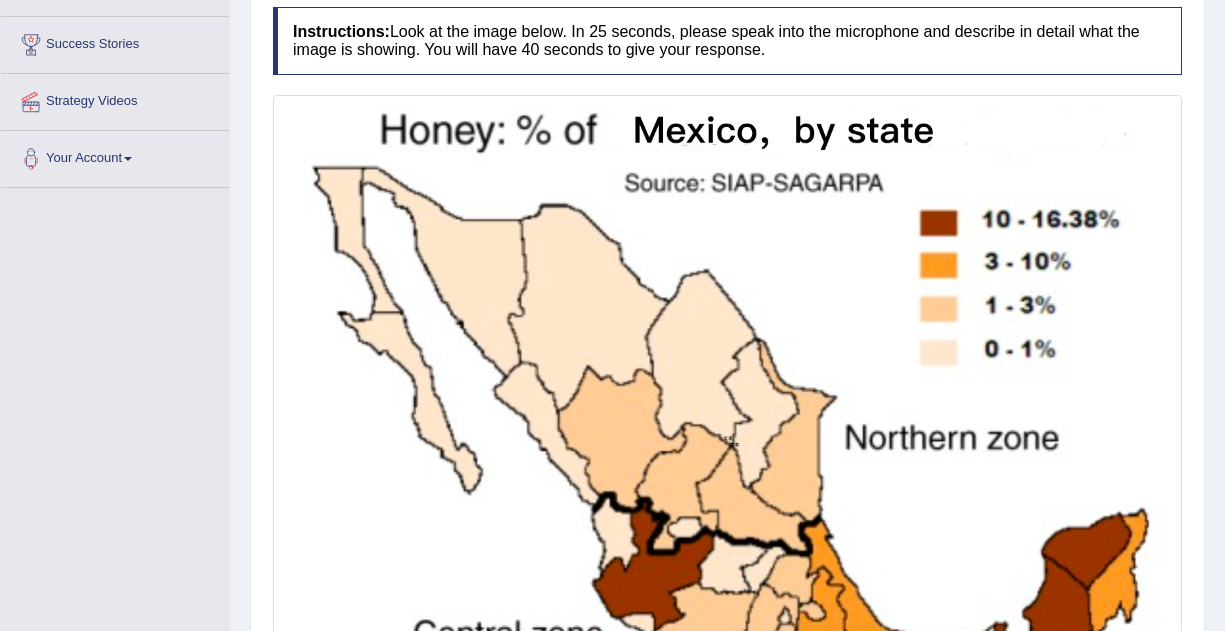 scroll, scrollTop: 0, scrollLeft: 0, axis: both 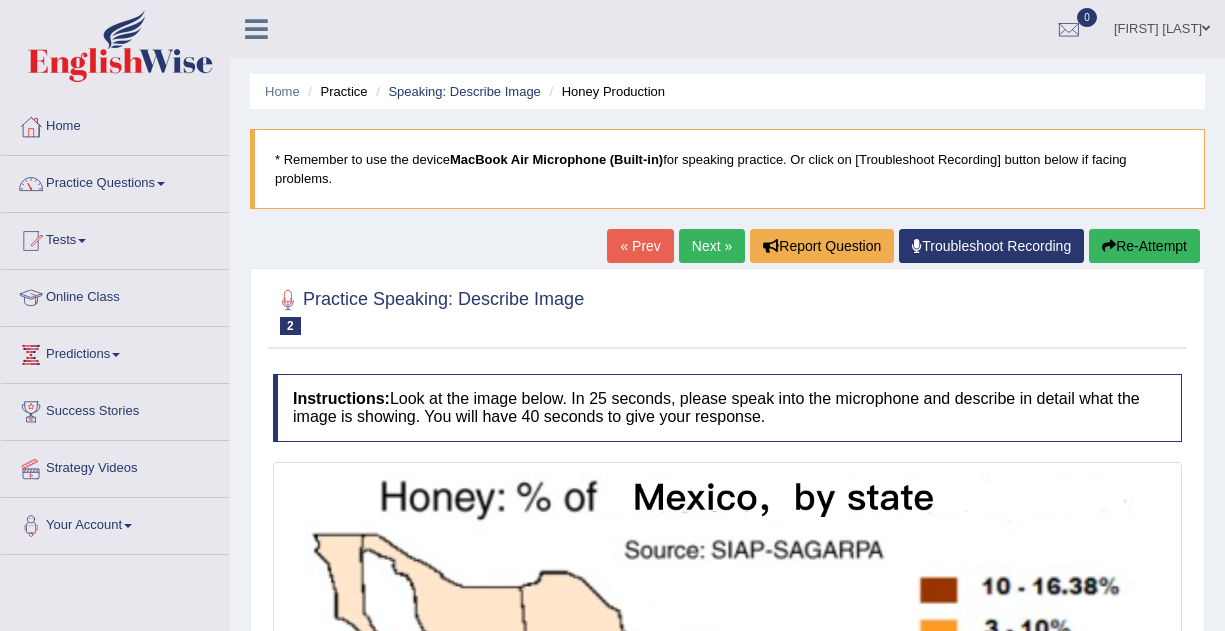 click on "Re-Attempt" at bounding box center [1144, 246] 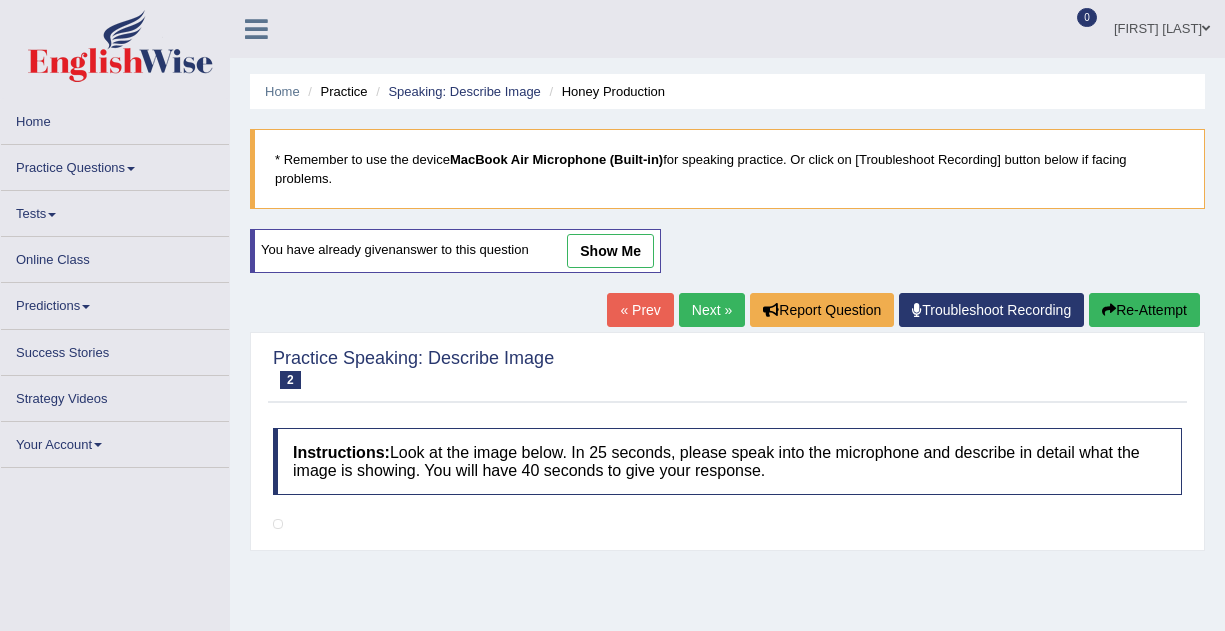 scroll, scrollTop: 345, scrollLeft: 0, axis: vertical 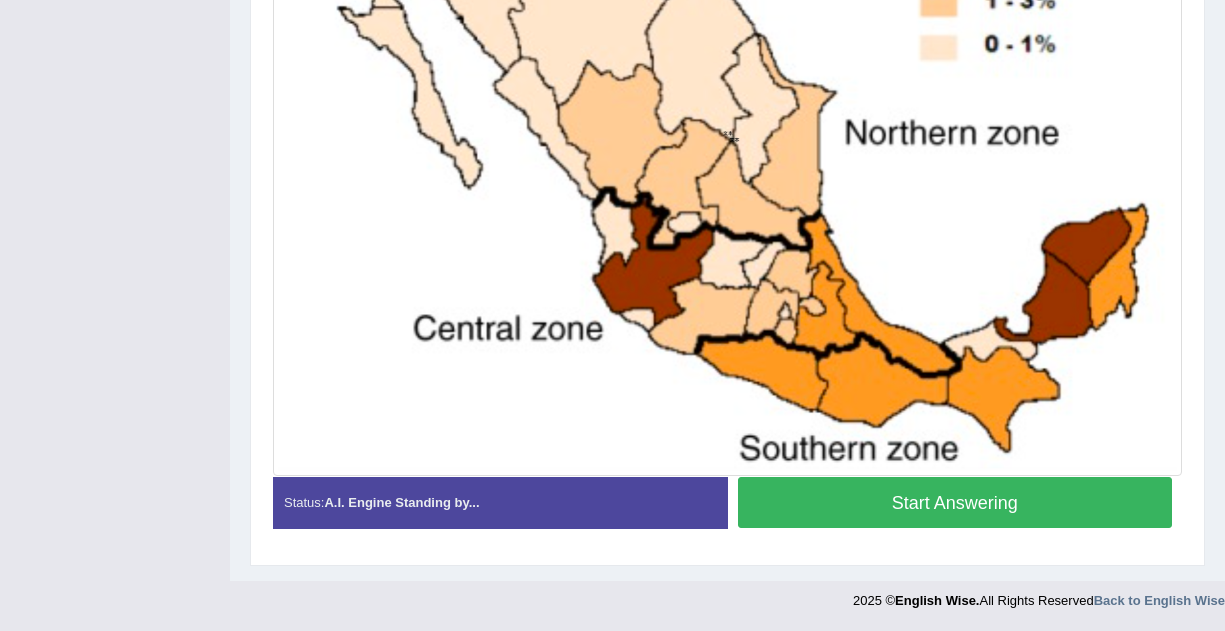 click on "Start Answering" at bounding box center [955, 502] 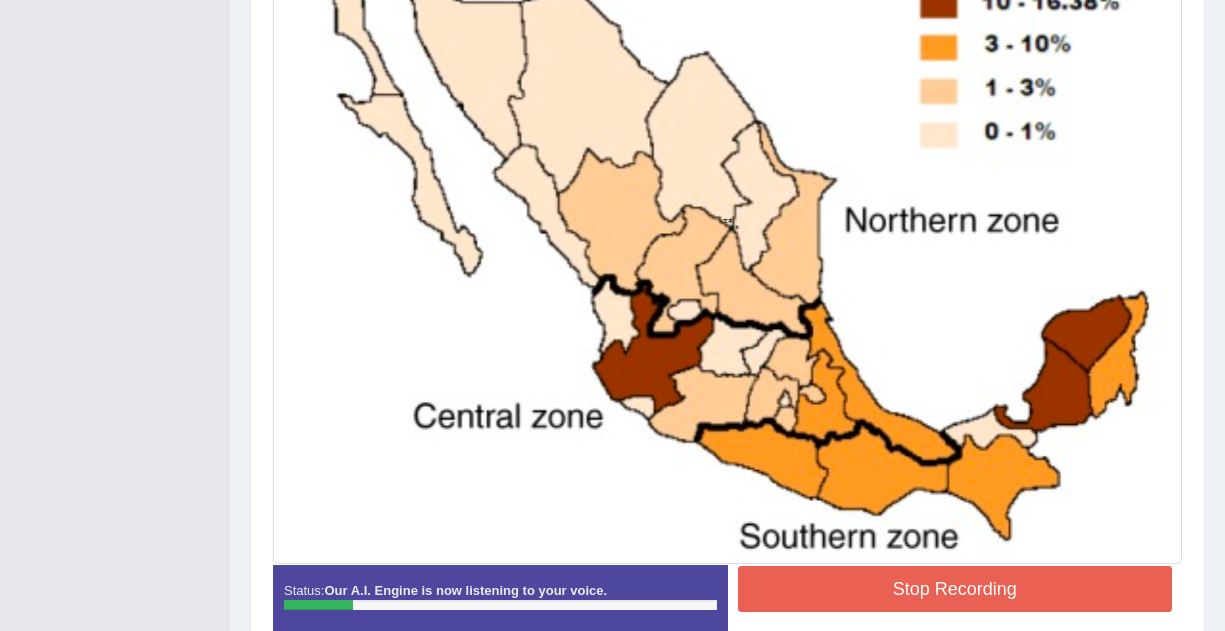 scroll, scrollTop: 701, scrollLeft: 0, axis: vertical 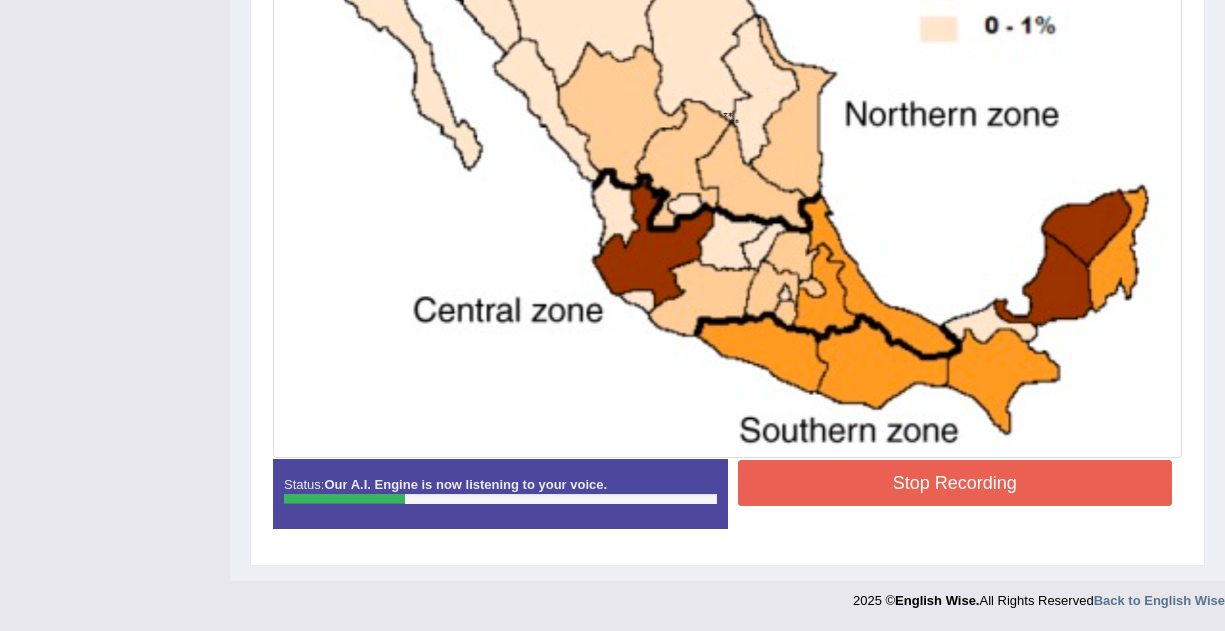 click on "Stop Recording" at bounding box center (955, 483) 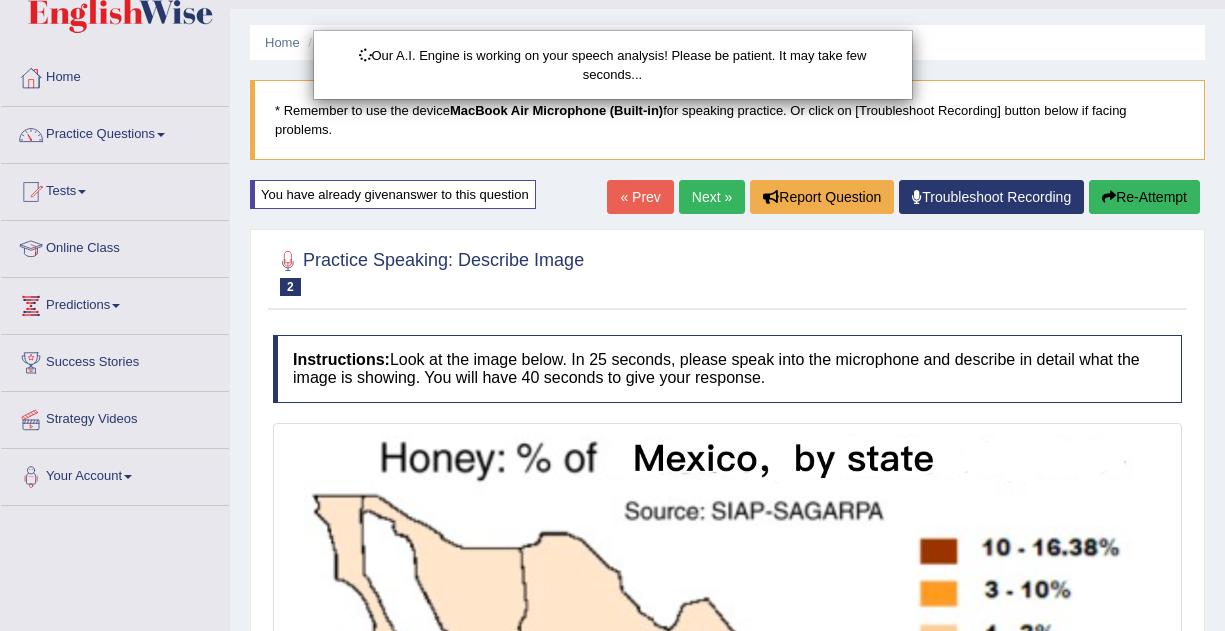 scroll, scrollTop: 27, scrollLeft: 0, axis: vertical 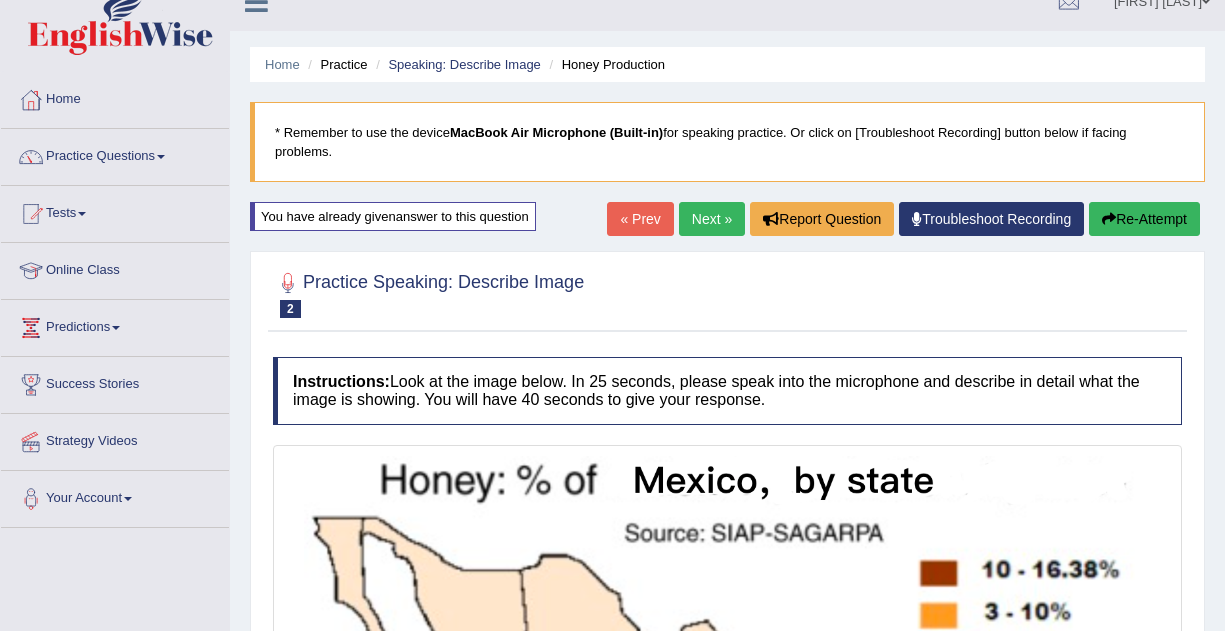 click on "Home
Practice
Speaking: Describe Image
Honey Production
* Remember to use the device  MacBook Air Microphone (Built-in)  for speaking practice. Or click on [Troubleshoot Recording] button below if facing problems.
You have already given   answer to this question
« Prev Next »  Report Question  Troubleshoot Recording  Re-Attempt
Practice Speaking: Describe Image
2
Honey Production
Instructions:  Look at the image below. In 25 seconds, please speak into the microphone and describe in detail what the image is showing. You will have 40 seconds to give your response.
Created with Highcharts 7.1.2 Too low Too high Time Pitch meter: 0 10 20 30 40 Created with Highcharts 7.1.2 Great Too slow Too fast Time Speech pace meter: 0 10 20 30 40 Spoken Keywords:  Honey  Mexico Voice Analysis:" at bounding box center (727, 816) 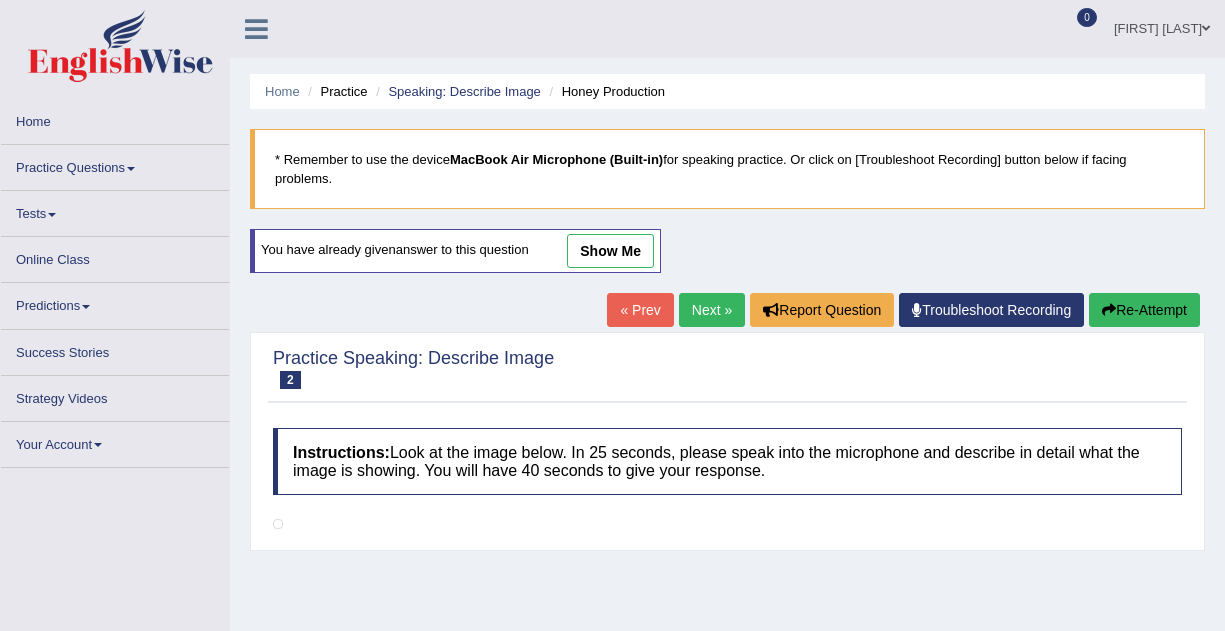 scroll, scrollTop: 72, scrollLeft: 0, axis: vertical 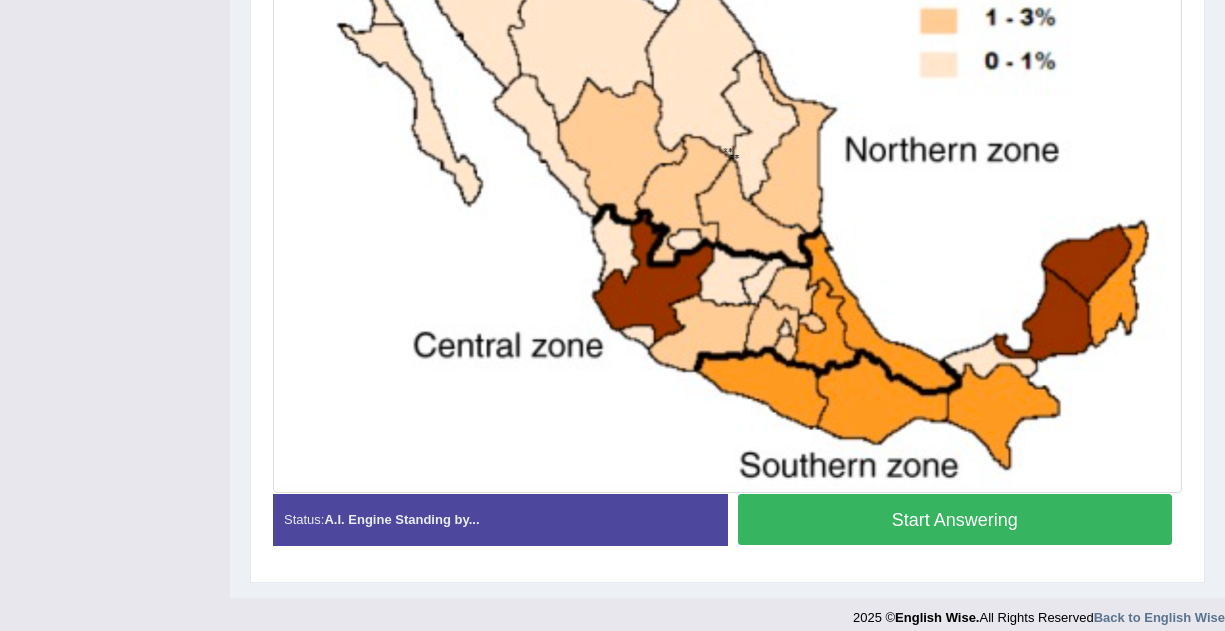 click on "Start Answering" at bounding box center [955, 519] 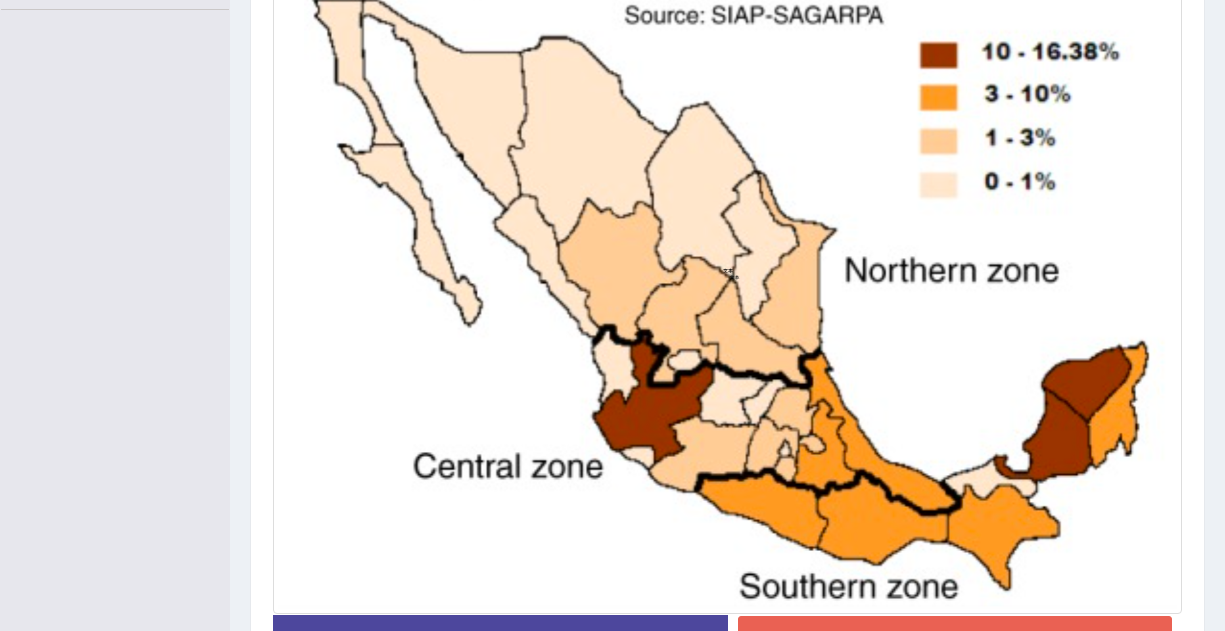 scroll, scrollTop: 701, scrollLeft: 0, axis: vertical 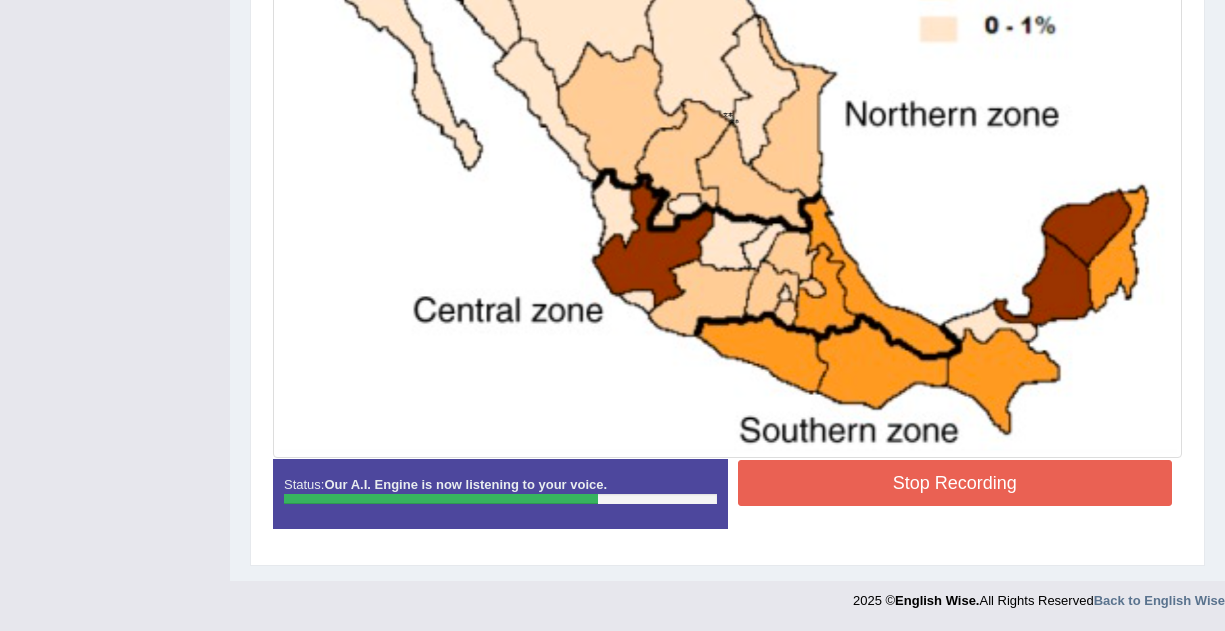 click on "Stop Recording" at bounding box center [955, 483] 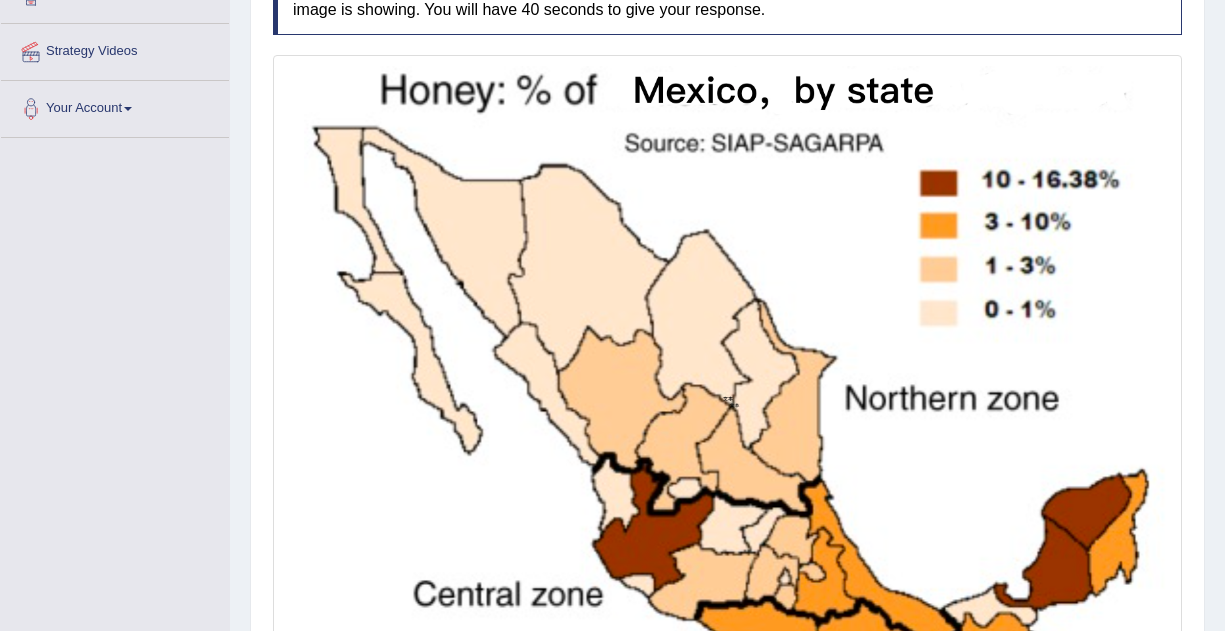 scroll, scrollTop: 110, scrollLeft: 0, axis: vertical 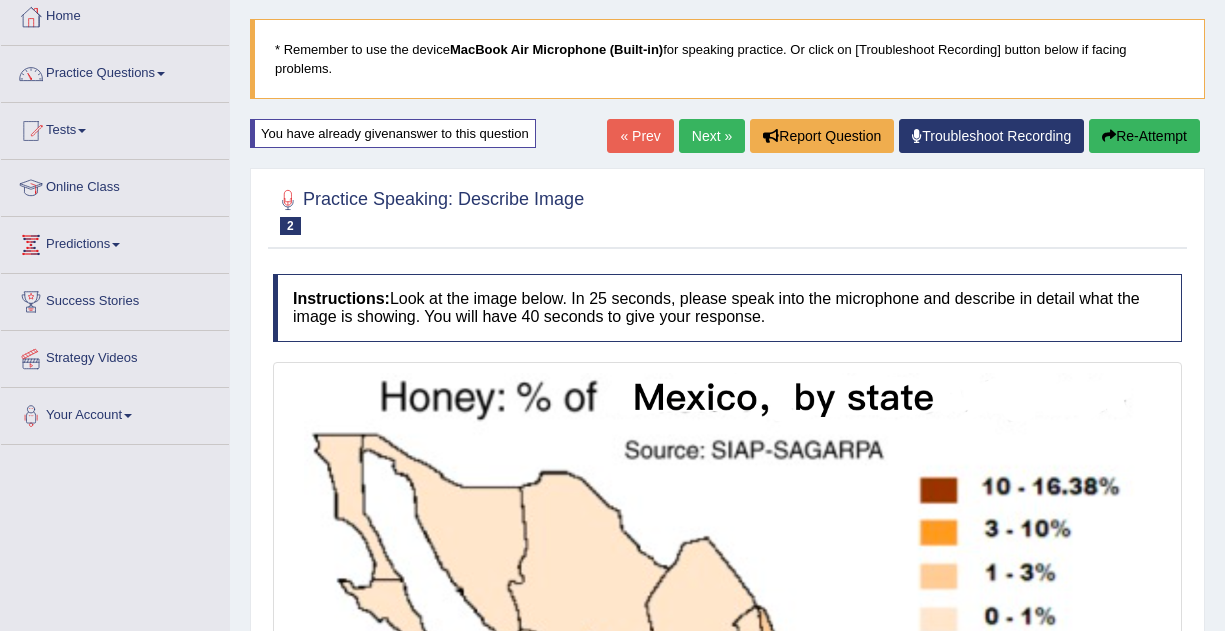 click on "Next »" at bounding box center (712, 136) 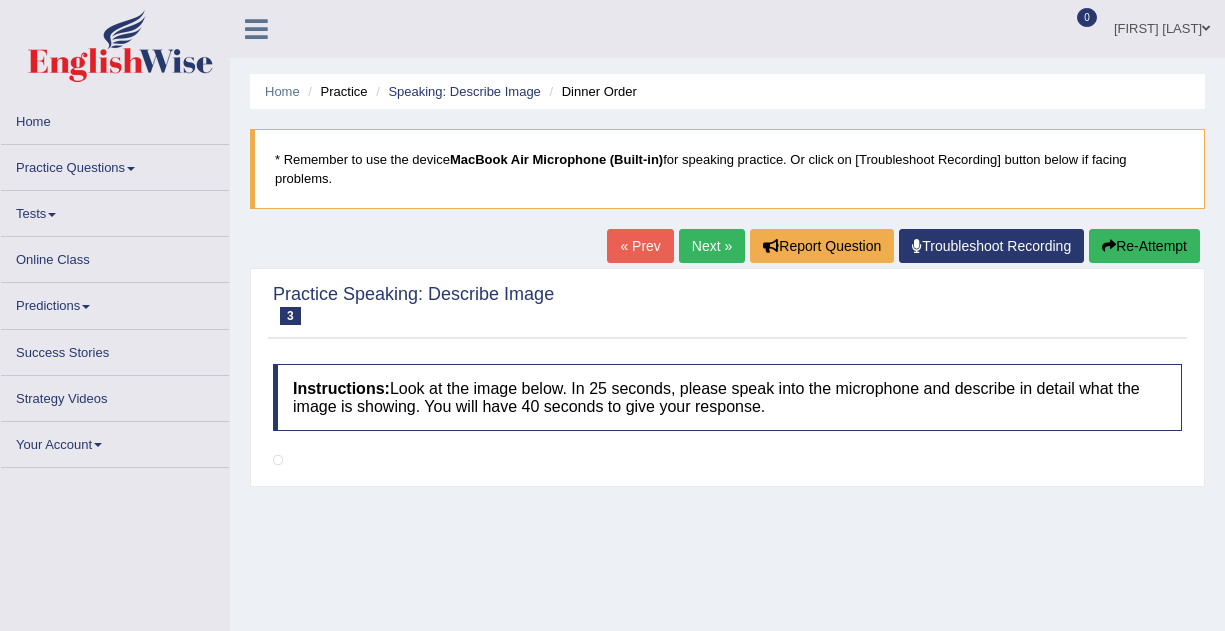 scroll, scrollTop: 118, scrollLeft: 0, axis: vertical 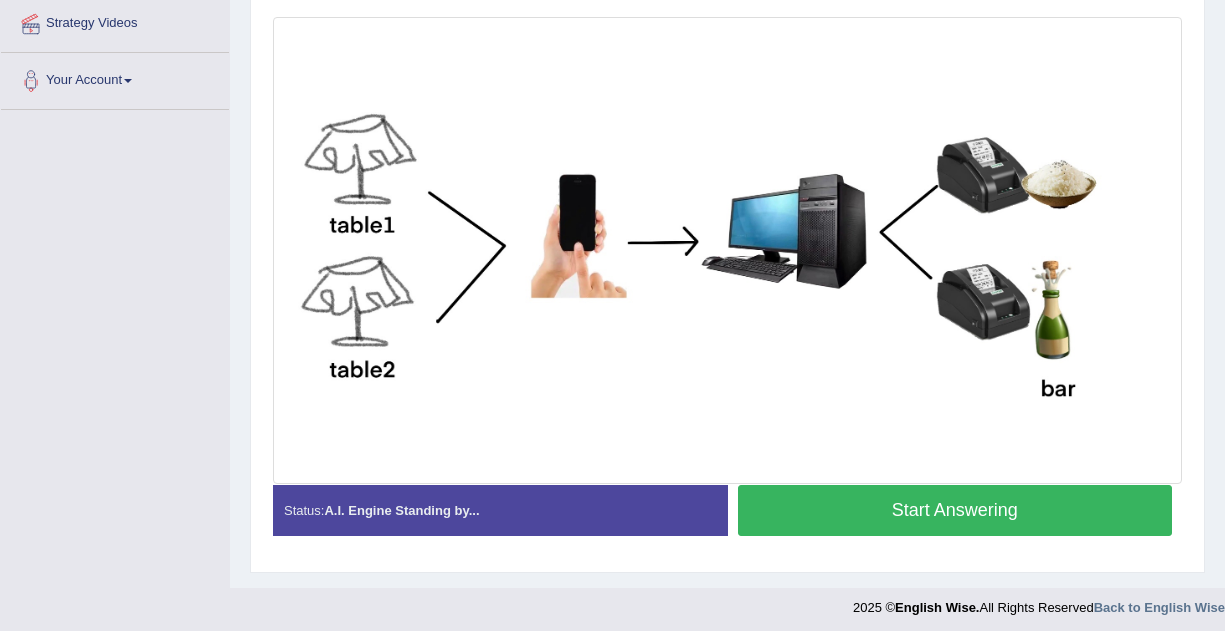 click on "Start Answering" at bounding box center (955, 510) 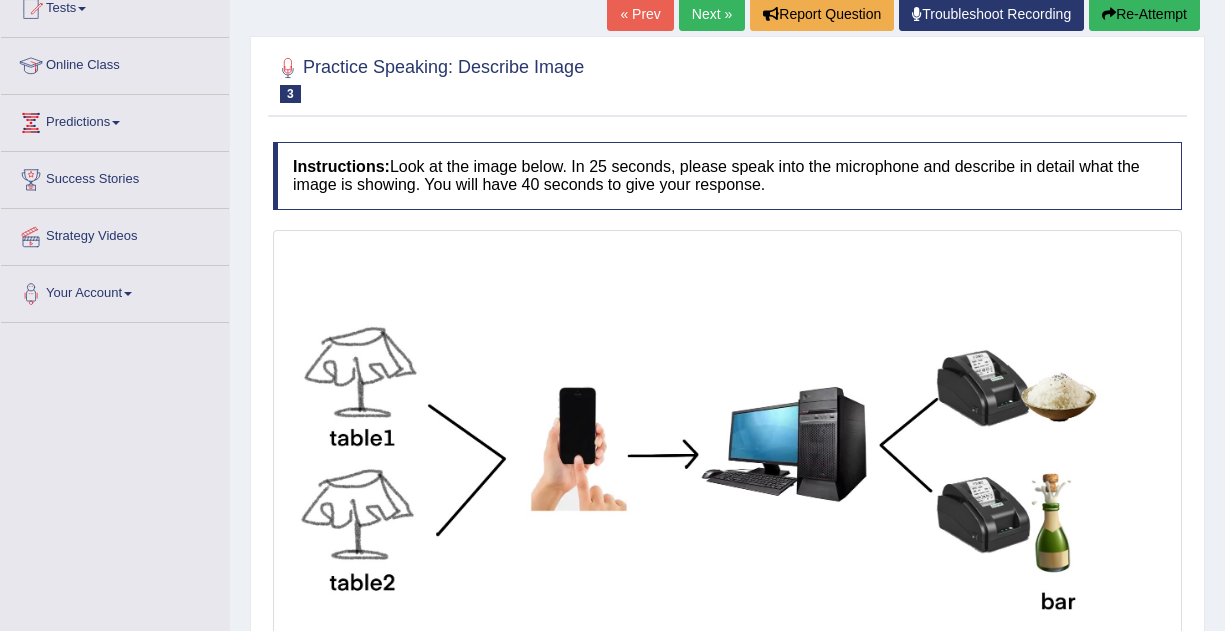 scroll, scrollTop: 207, scrollLeft: 0, axis: vertical 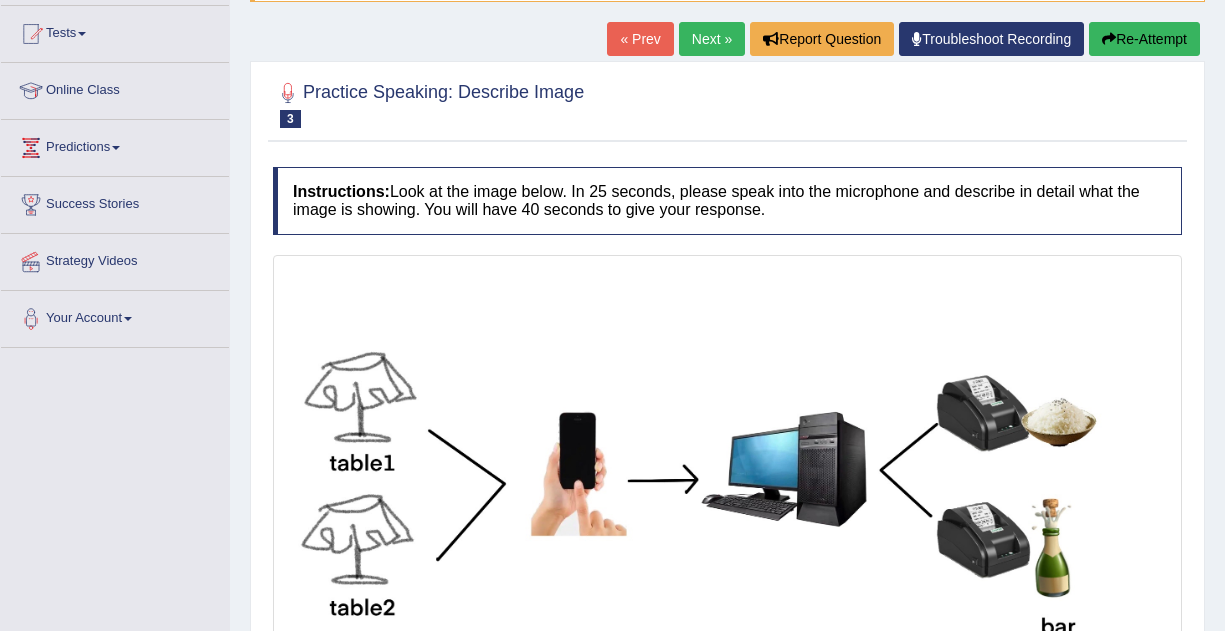 click on "Re-Attempt" at bounding box center (1144, 39) 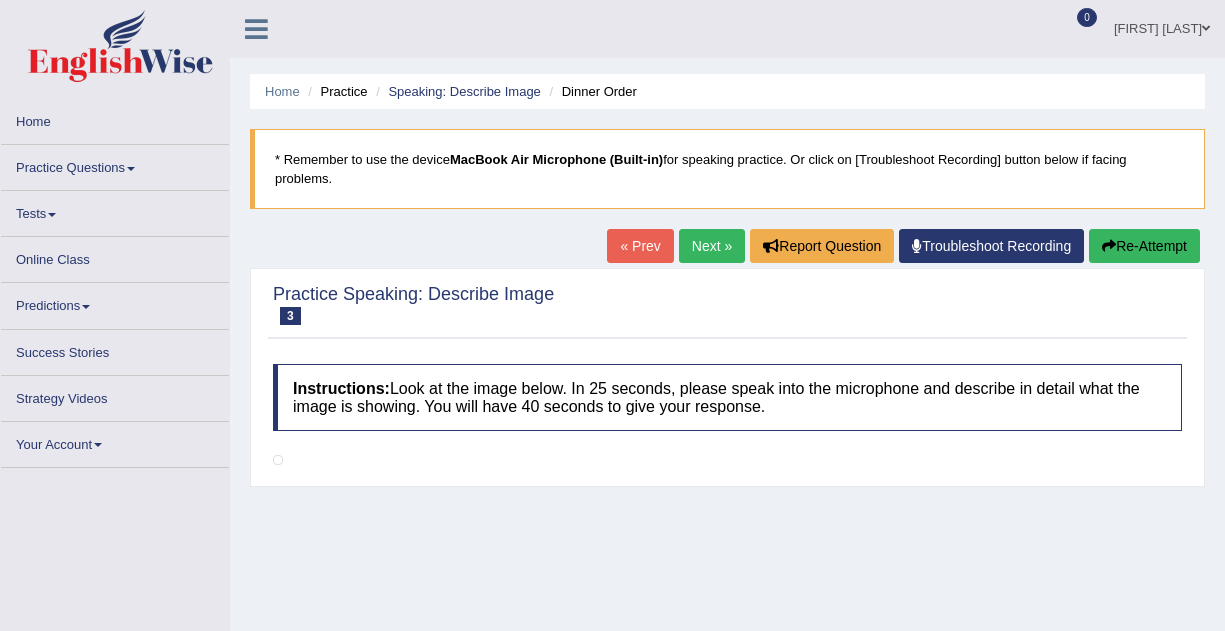 scroll, scrollTop: 378, scrollLeft: 0, axis: vertical 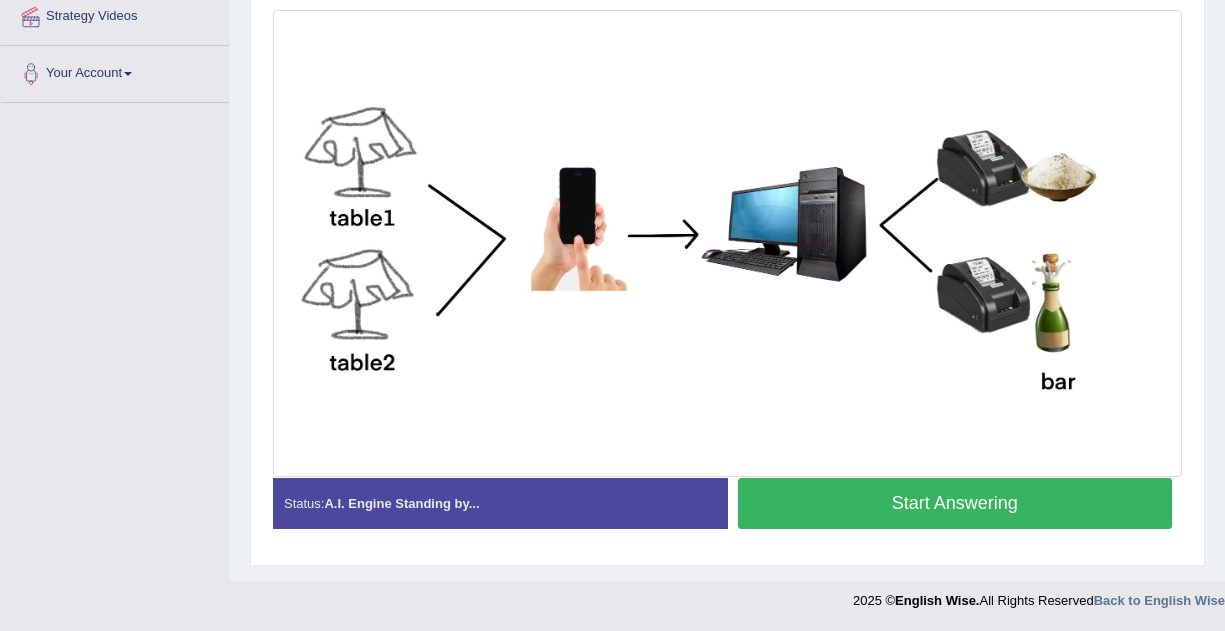 click on "Start Answering" at bounding box center [955, 503] 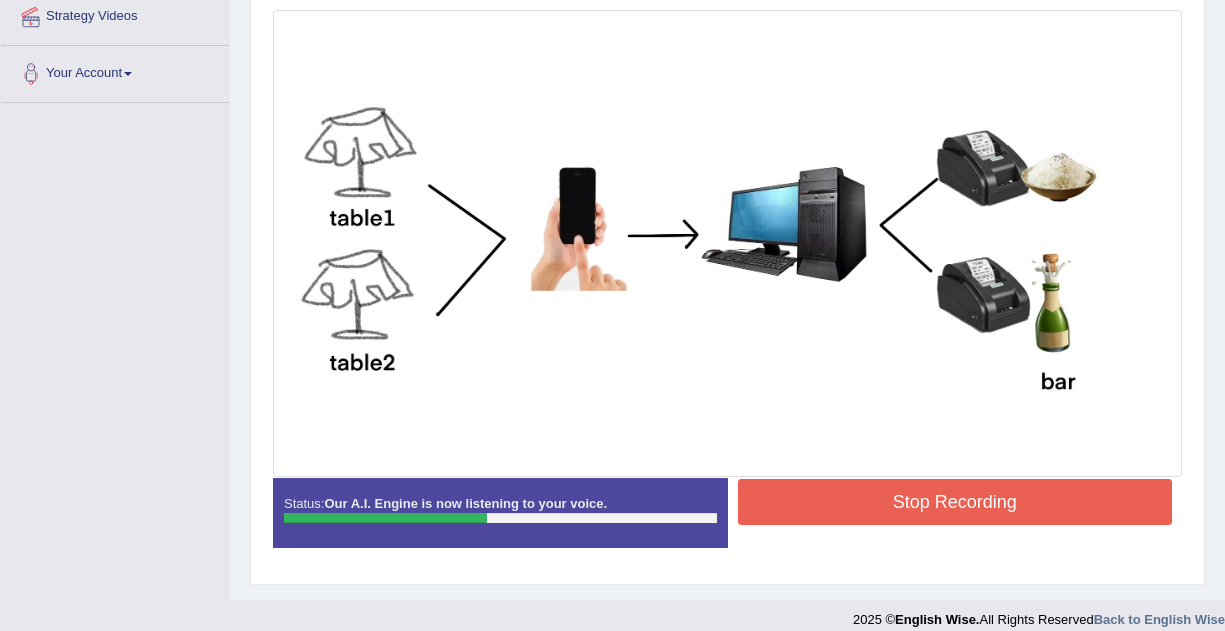click on "Stop Recording" at bounding box center [955, 502] 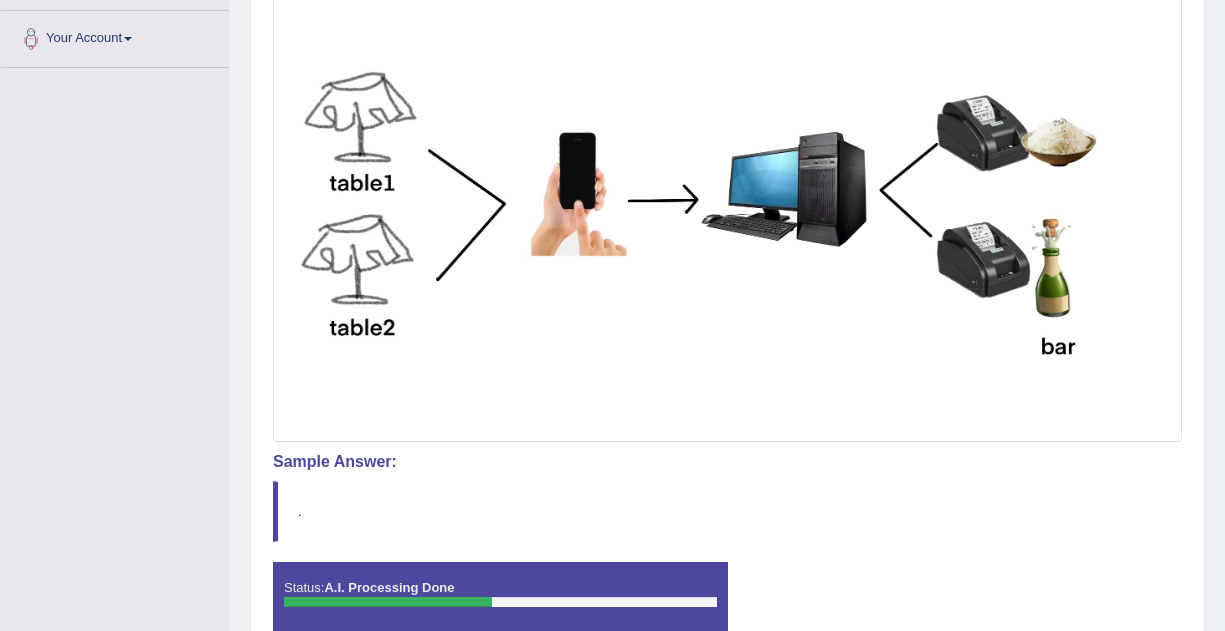scroll, scrollTop: 590, scrollLeft: 0, axis: vertical 